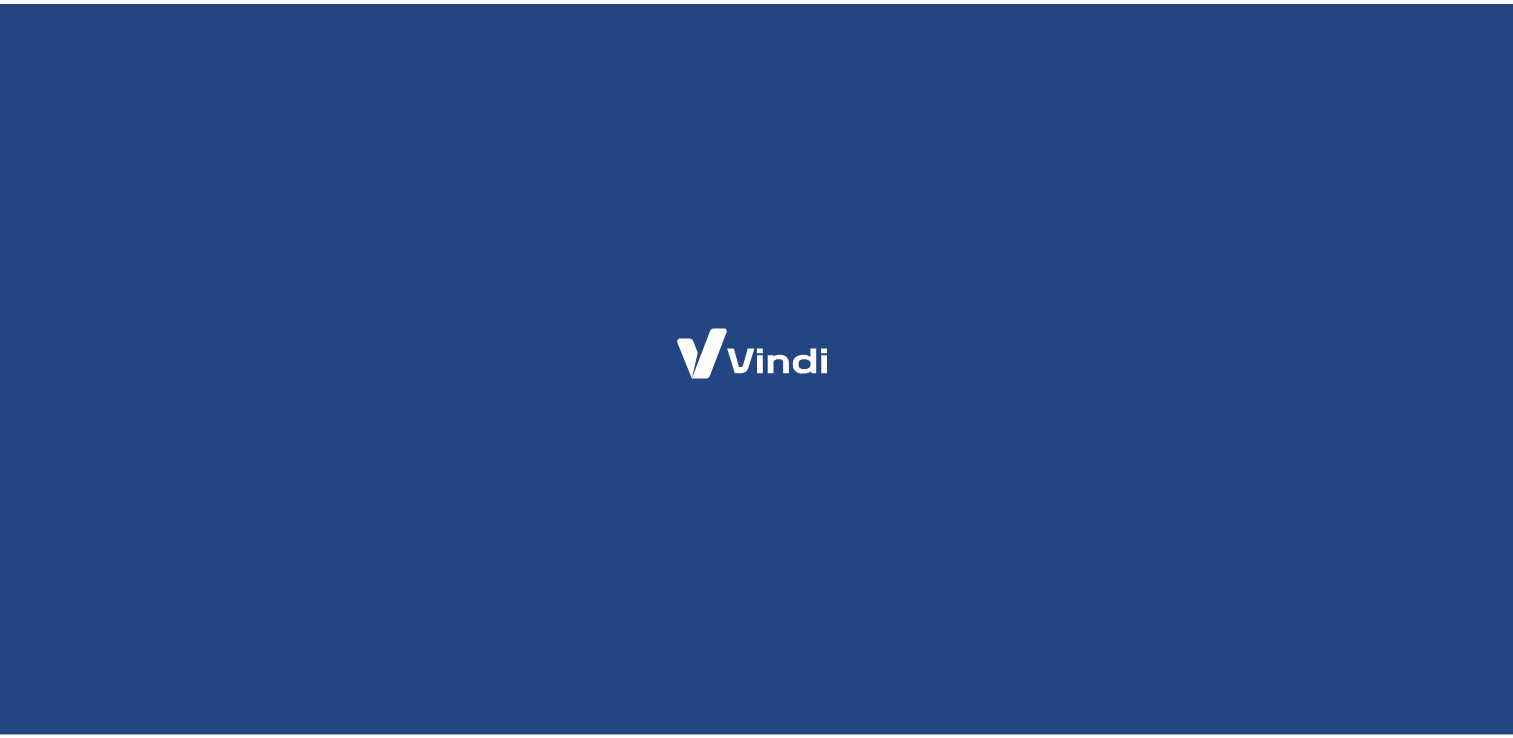 scroll, scrollTop: 0, scrollLeft: 0, axis: both 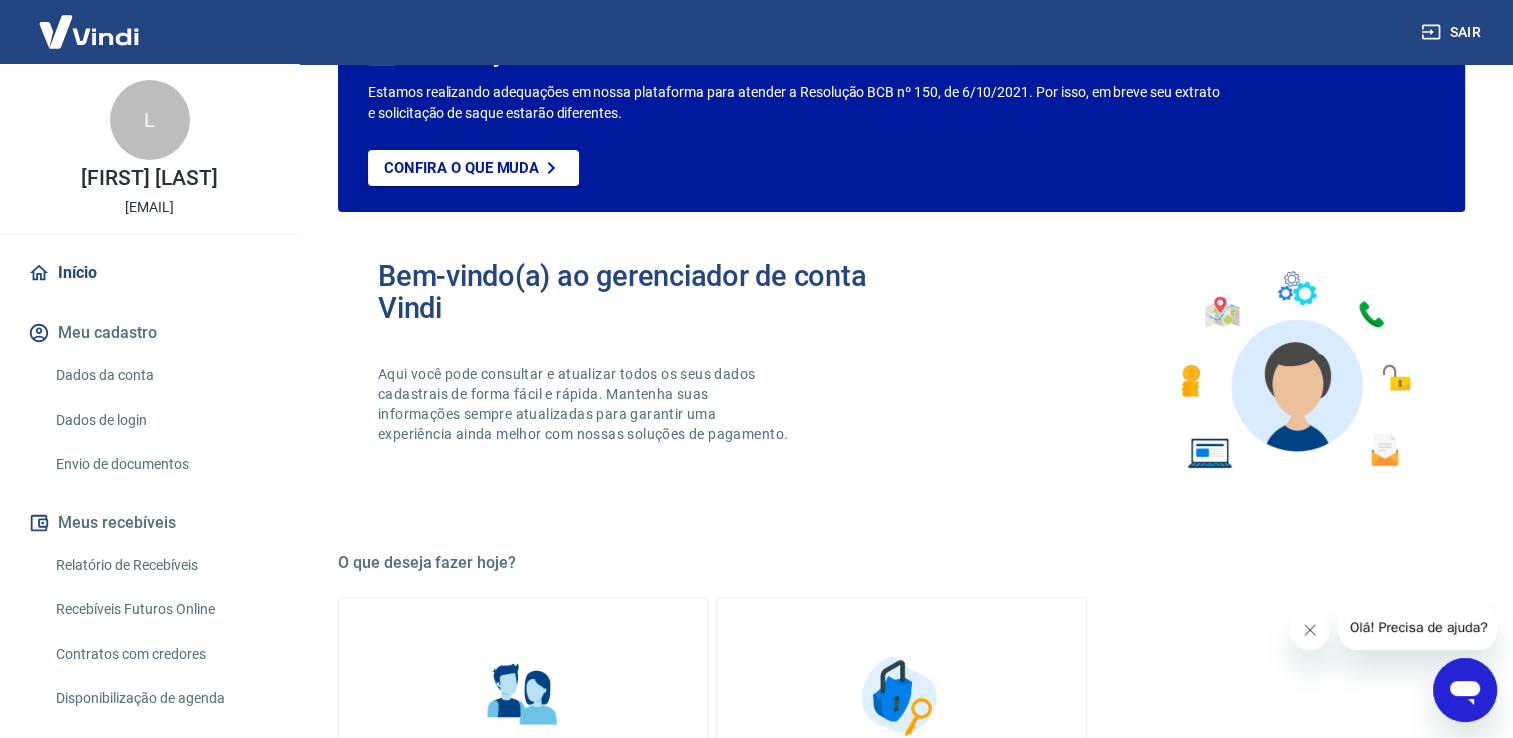 click on "L" at bounding box center [150, 120] 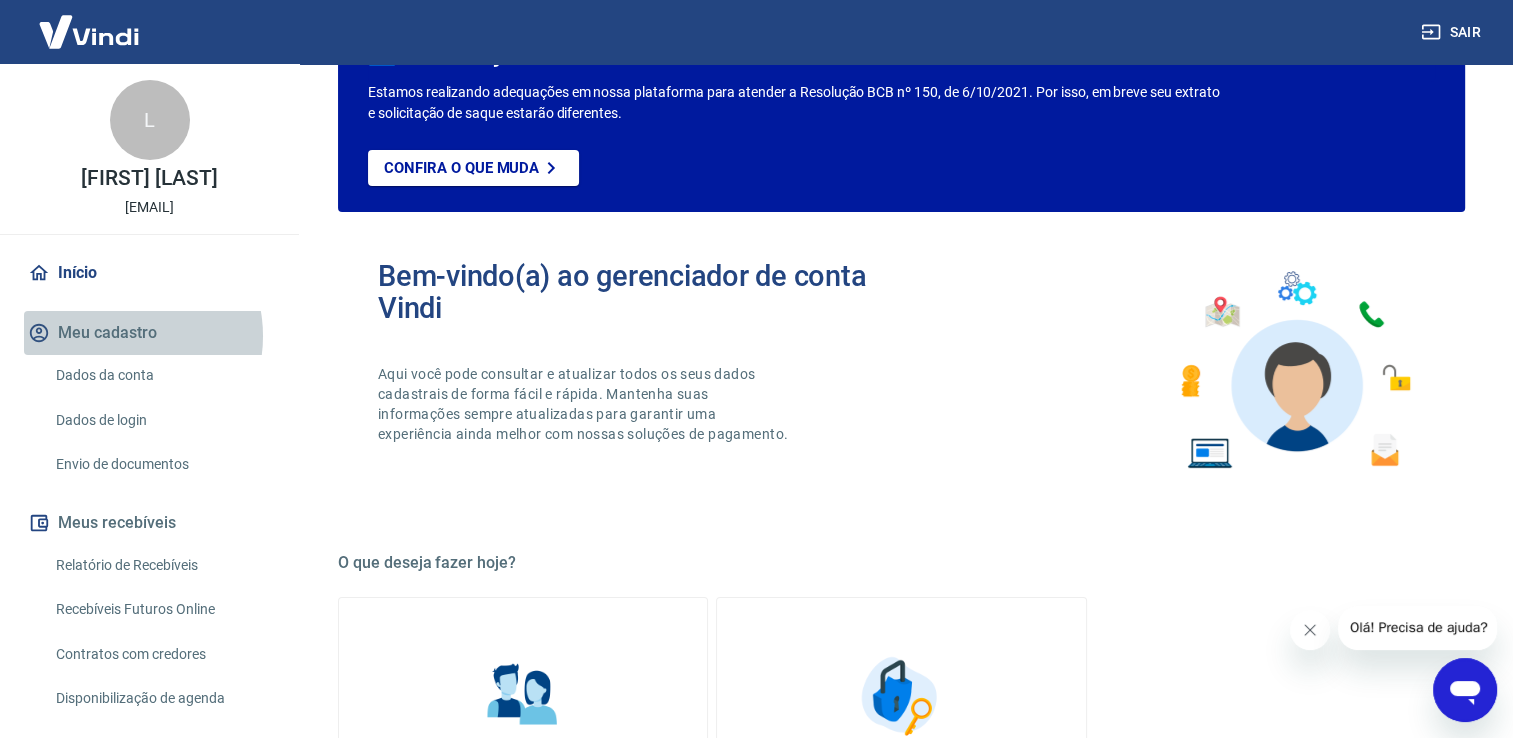 click on "Meu cadastro" at bounding box center (149, 333) 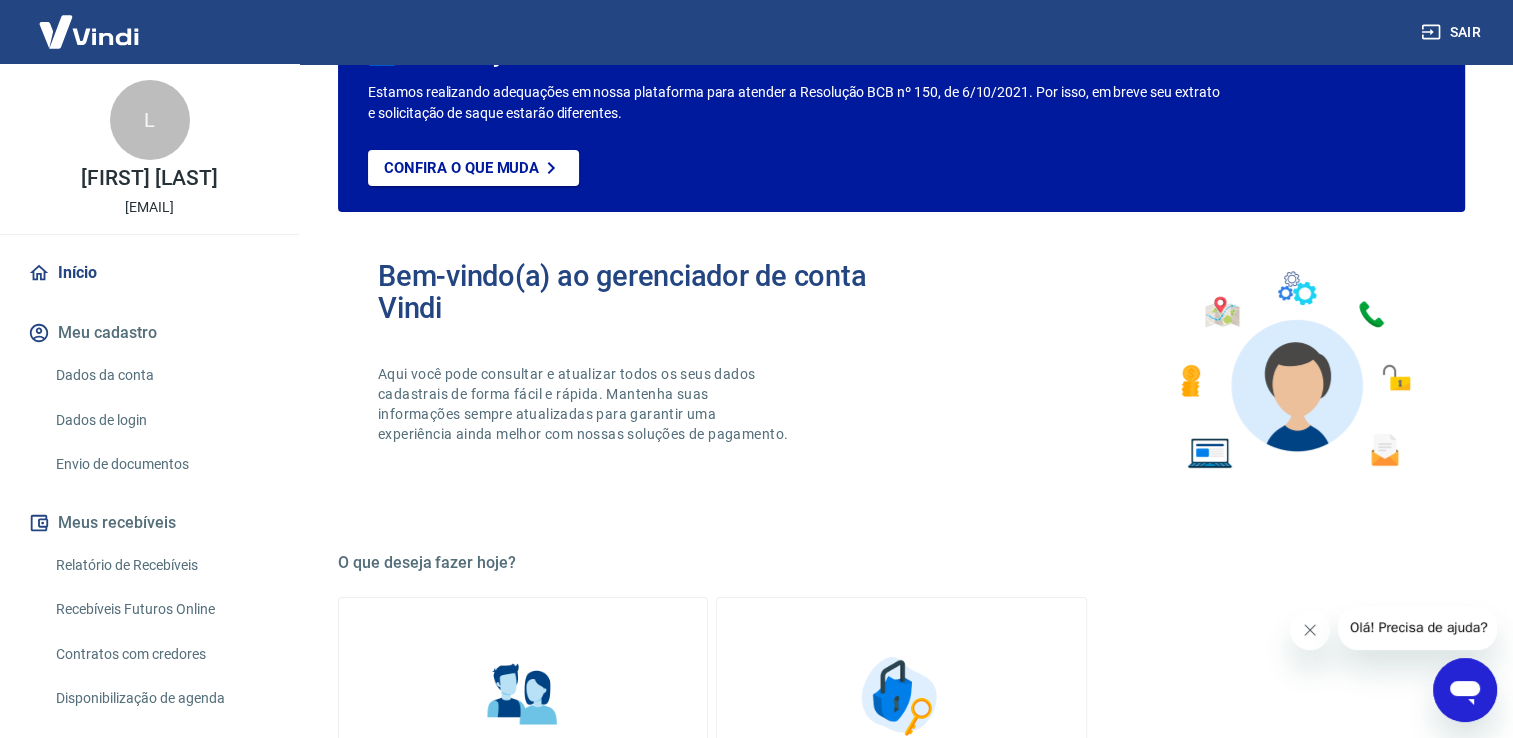 click on "Dados da conta" at bounding box center [161, 375] 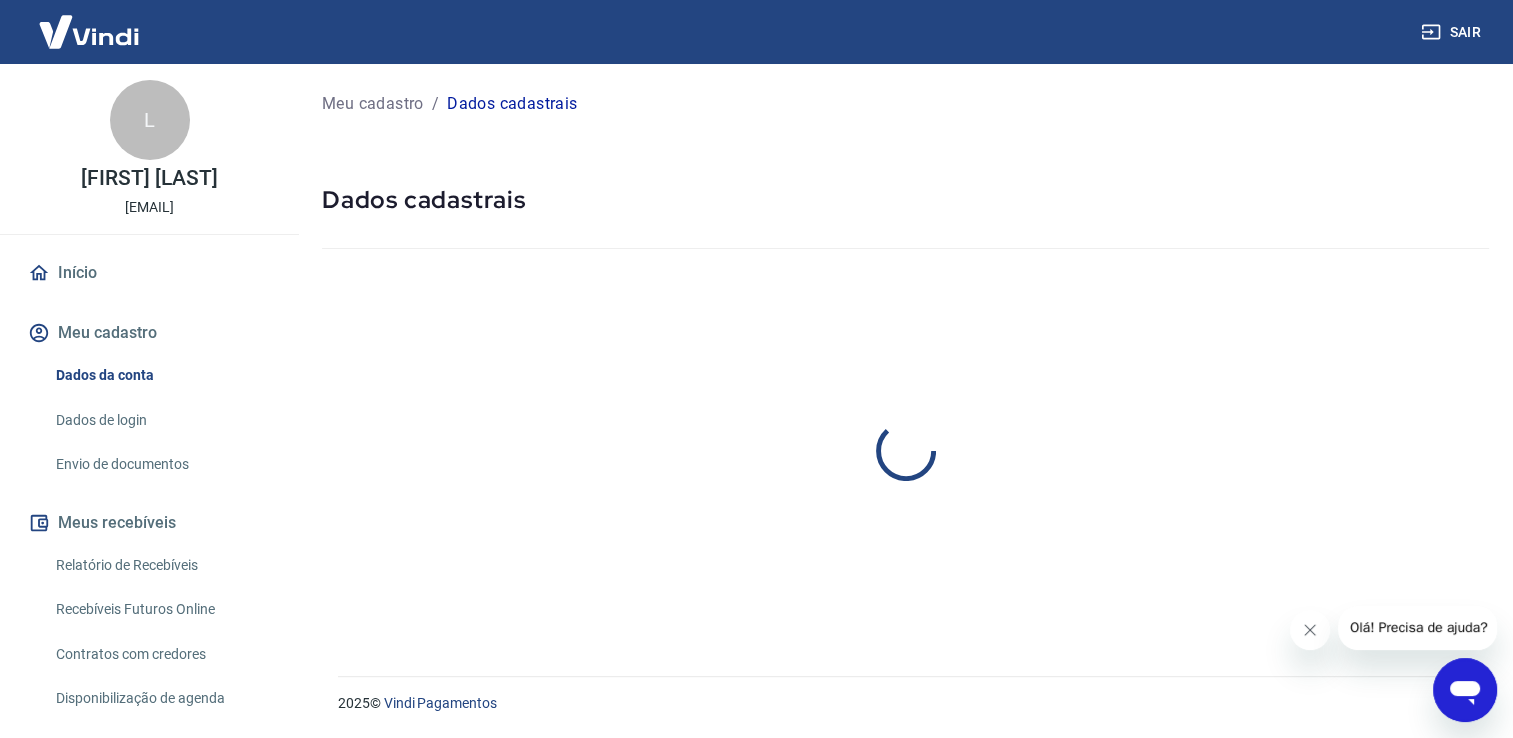 scroll, scrollTop: 0, scrollLeft: 0, axis: both 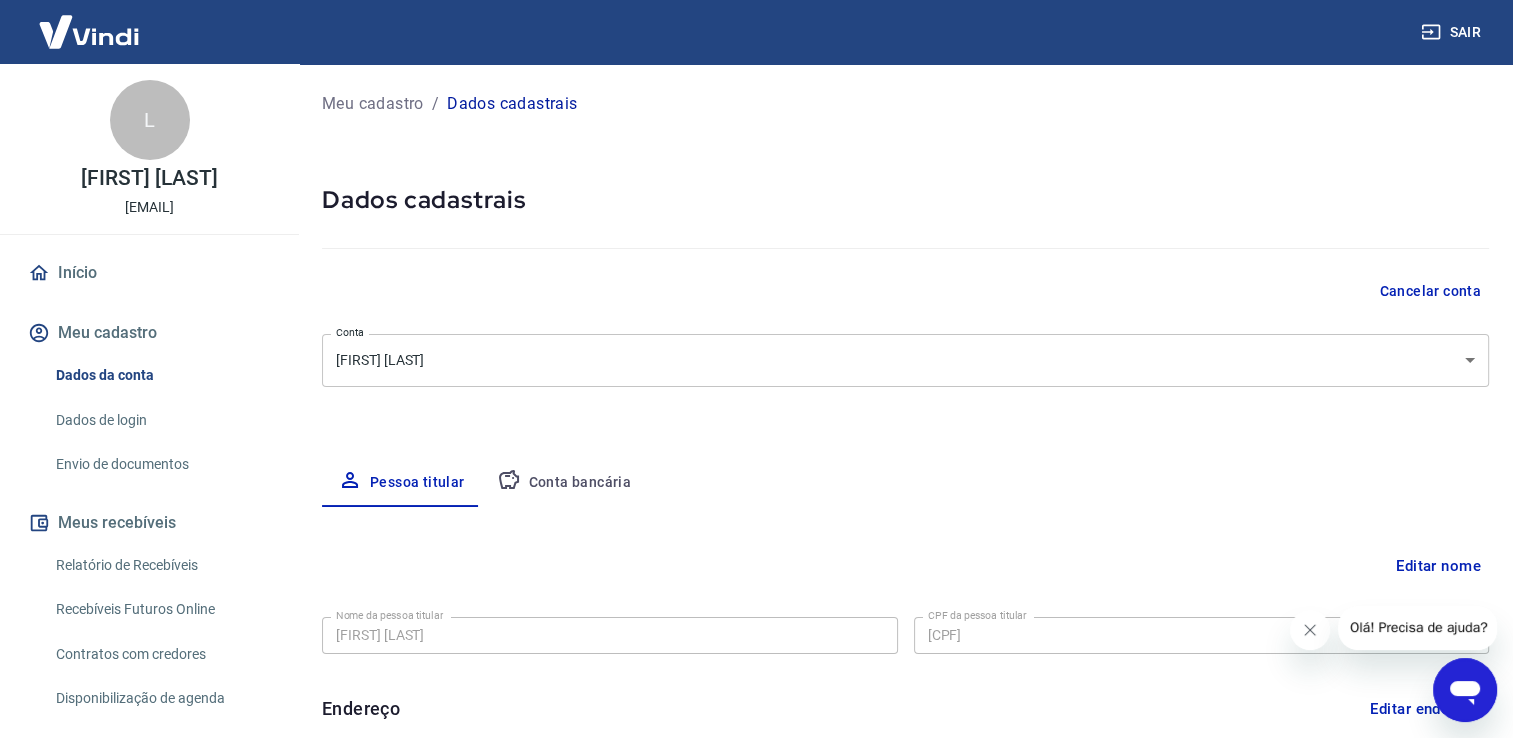 select on "business" 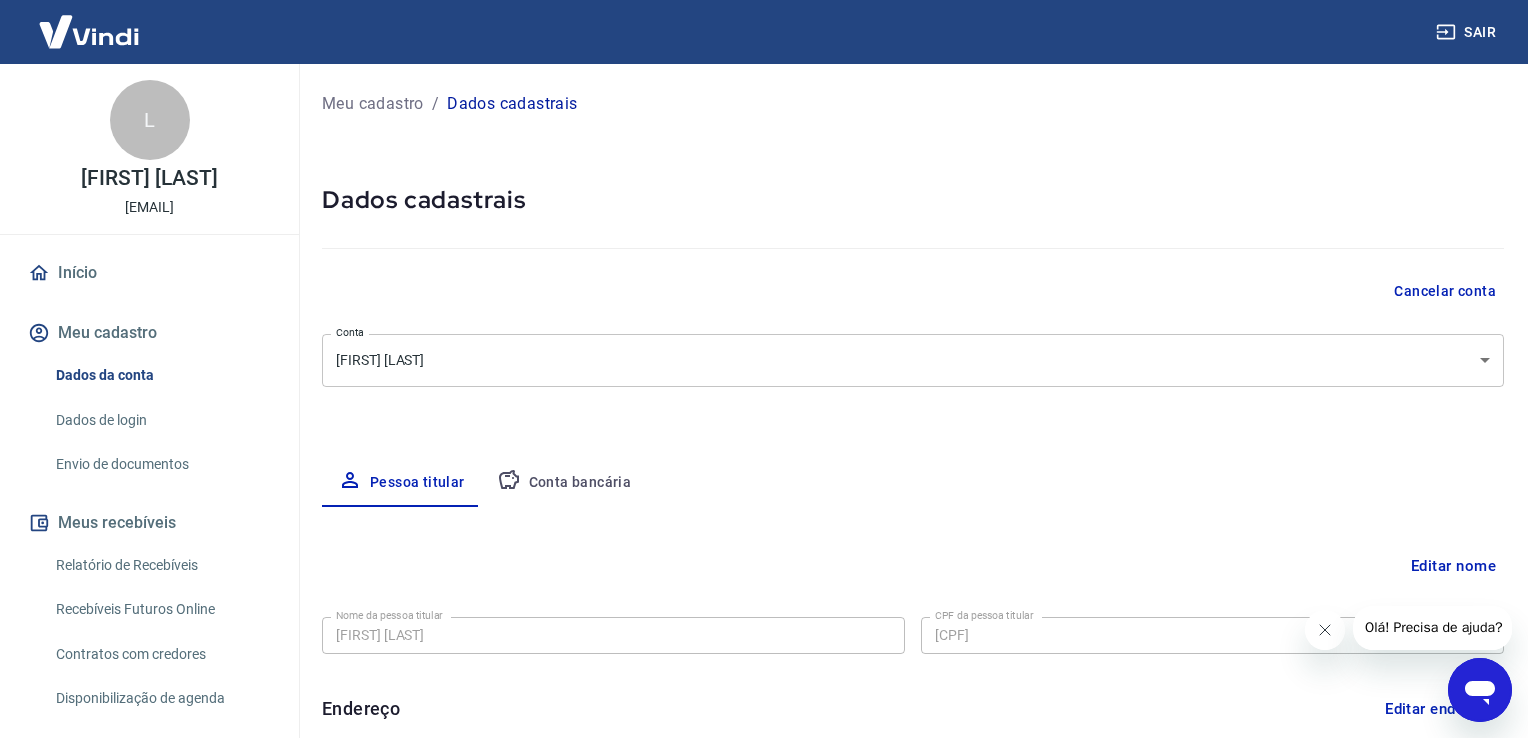 click on "Sair L Luiz Fernando Dias thermonlinexpress@gmail.com Início Meu cadastro Dados da conta Dados de login Envio de documentos Meus recebíveis Relatório de Recebíveis Recebíveis Futuros Online Contratos com credores Disponibilização de agenda Segurança Fale conosco Meu cadastro / Dados cadastrais Dados cadastrais Cancelar conta Conta Luiz Fernando Dias [object Object] Conta Pessoa titular Conta bancária Editar nome Nome da pessoa titular Luiz Fernando Dias Nome da pessoa titular CPF da pessoa titular 289.981.488-54 CPF da pessoa titular Atenção! Seus recebimentos podem ficar temporariamente bloqueados se o nome da pessoa titular for editado. Salvar Cancelar Endereço Editar endereço CEP 17012-120 CEP Rua Rua Vivaldo Guimarães Rua Número 1515 Número Complemento Complemento Bairro Jardim Nasralla Bairro Cidade Bauru Cidade Estado Acre Alagoas Amapá Amazonas Bahia Ceará Distrito Federal Espírito Santo Goiás Maranhão Mato Grosso Mato Grosso do Sul Minas Gerais Pará Paraíba Paraná Pernambuco" at bounding box center [764, 369] 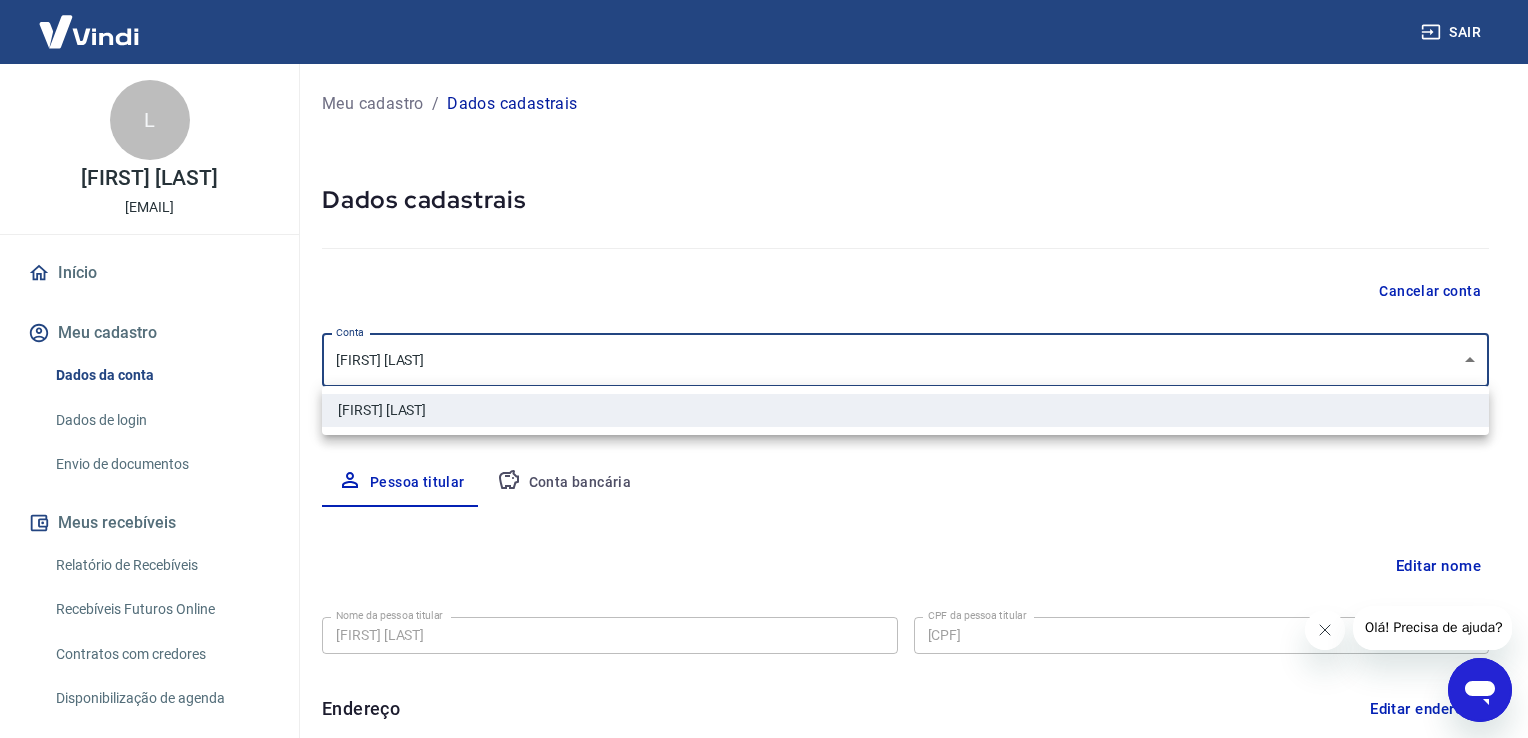 click at bounding box center [764, 369] 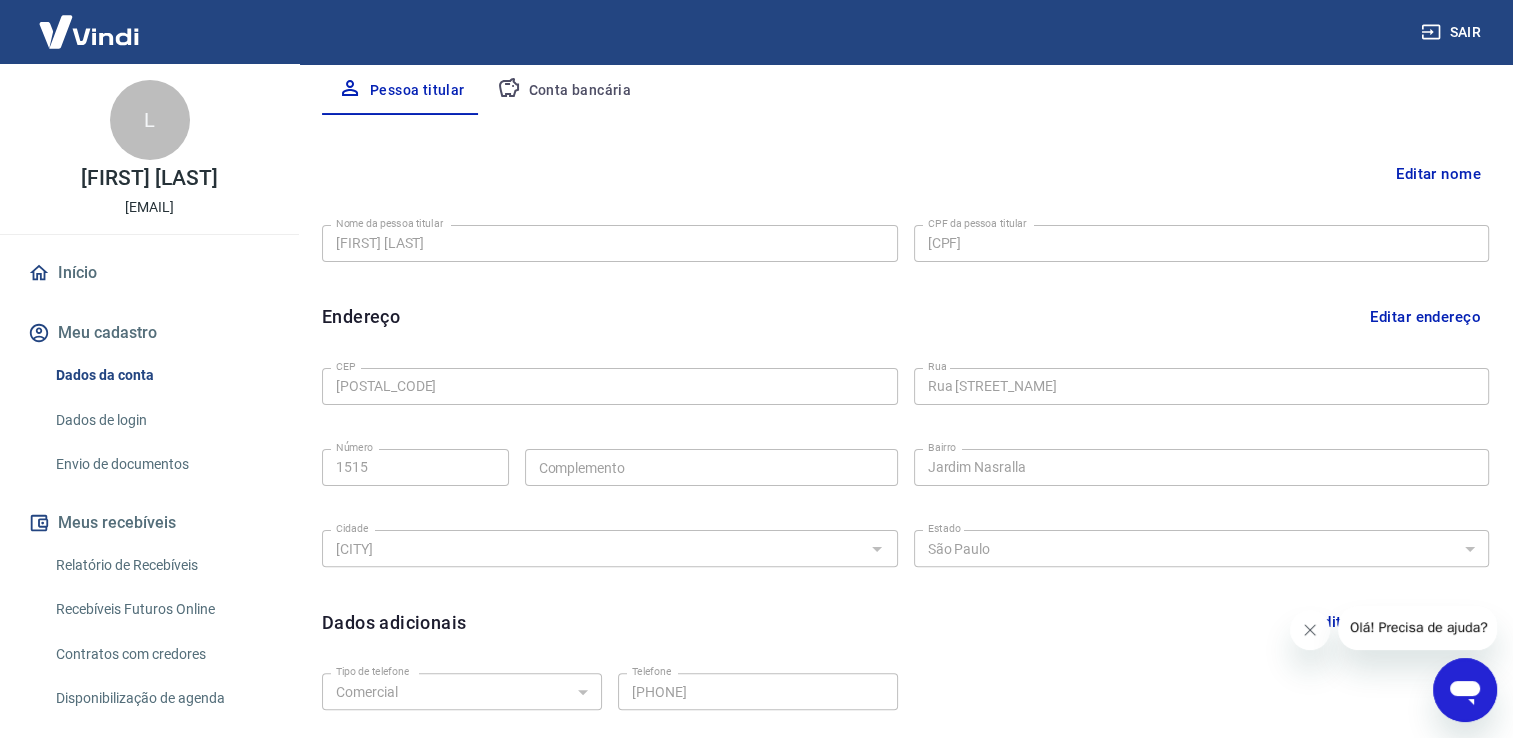 scroll, scrollTop: 241, scrollLeft: 0, axis: vertical 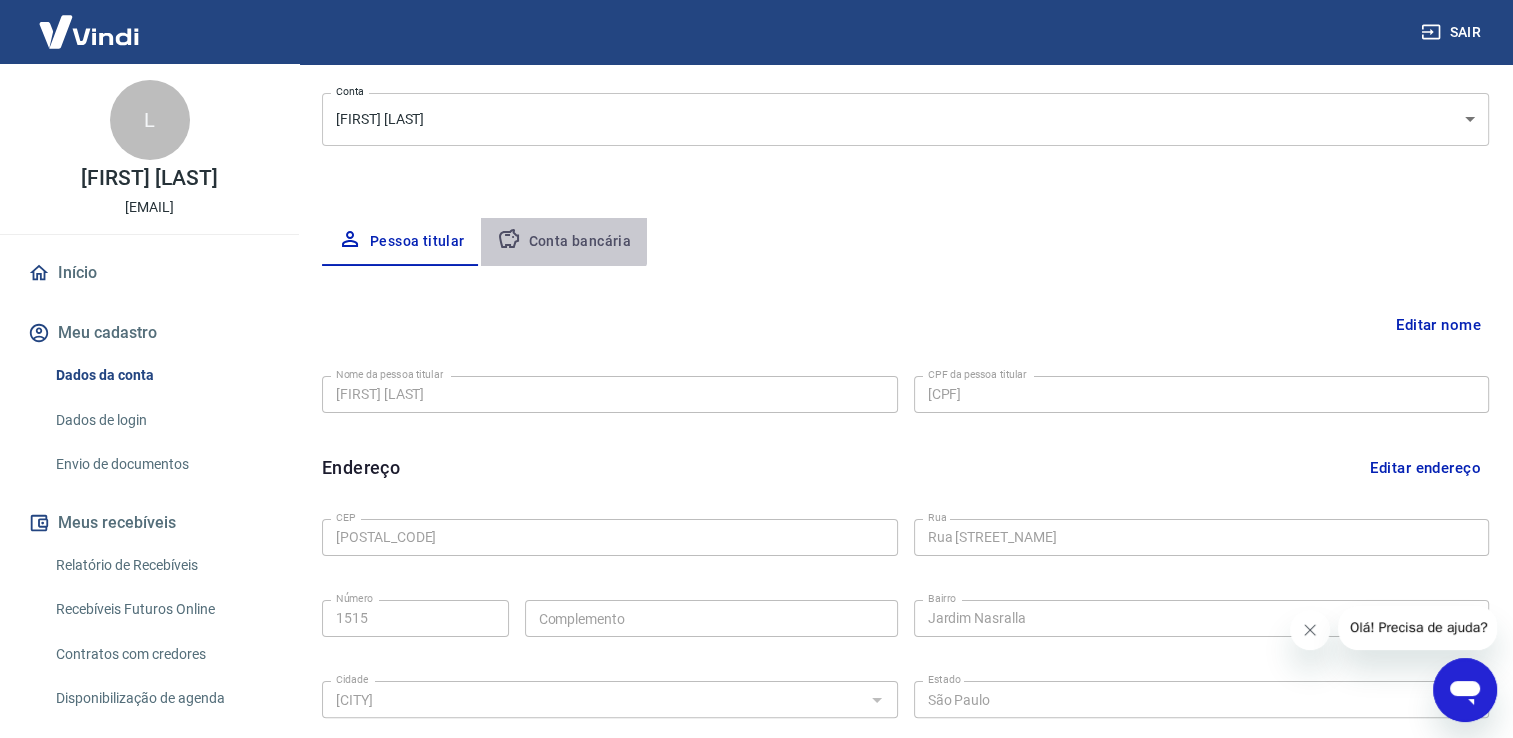 click on "Conta bancária" at bounding box center [564, 242] 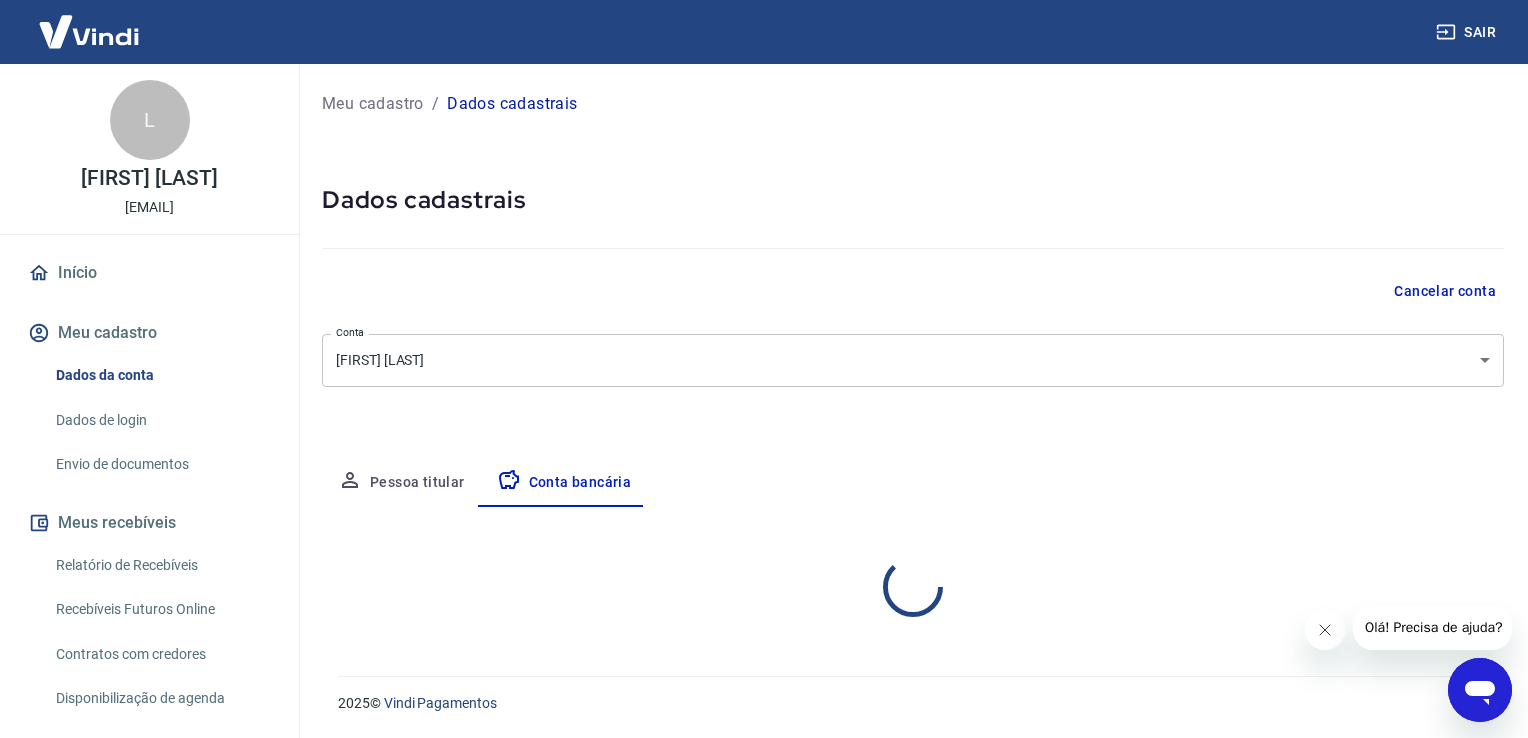 select on "1" 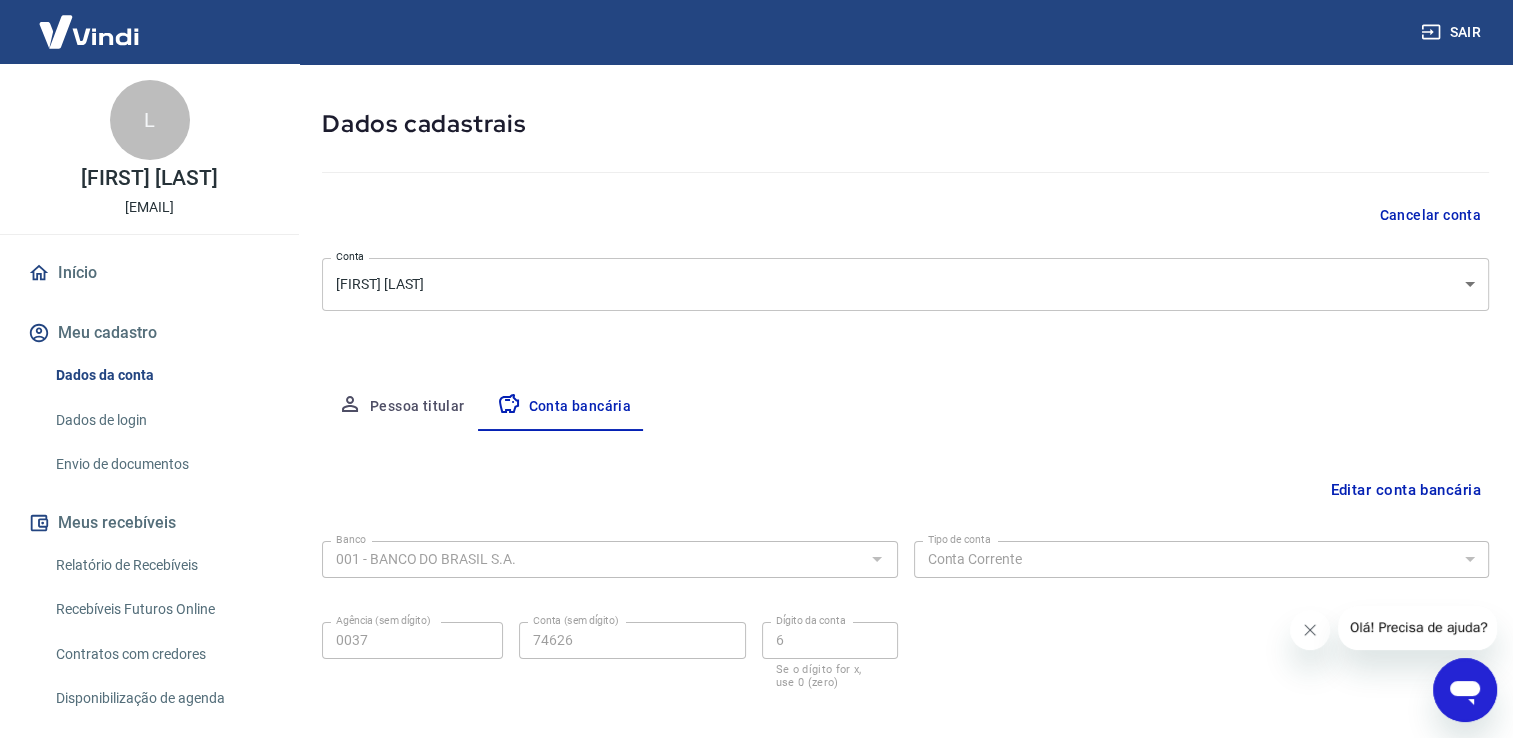 scroll, scrollTop: 0, scrollLeft: 0, axis: both 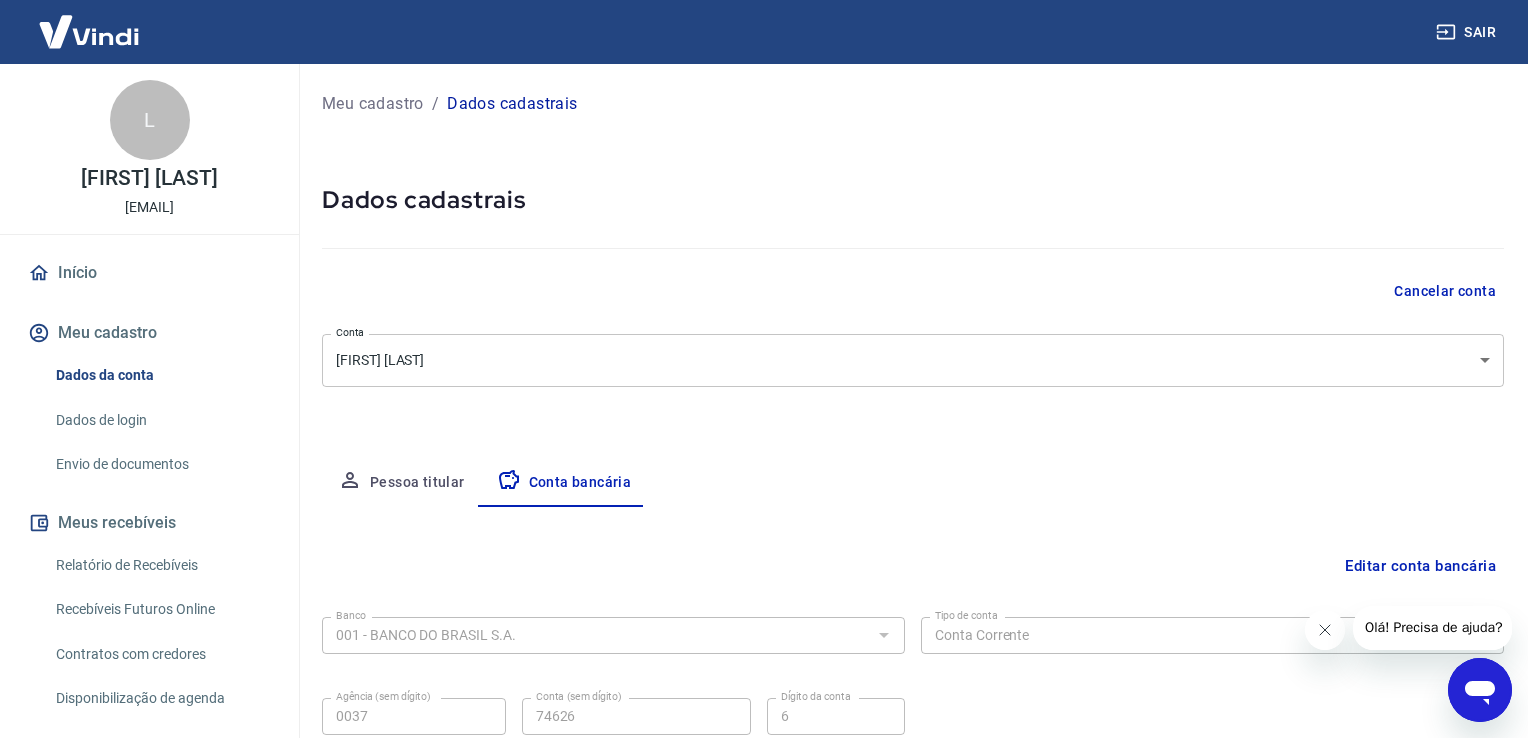 click on "Sair L Luiz Fernando Dias thermonlinexpress@gmail.com Início Meu cadastro Dados da conta Dados de login Envio de documentos Meus recebíveis Relatório de Recebíveis Recebíveis Futuros Online Contratos com credores Disponibilização de agenda Segurança Fale conosco Meu cadastro / Dados cadastrais Dados cadastrais Cancelar conta Conta Luiz Fernando Dias [object Object] Conta Pessoa titular Conta bancária Editar conta bancária Banco 001 - BANCO DO BRASIL S.A. Banco Tipo de conta Conta Corrente Conta Poupança Tipo de conta Agência (sem dígito) 0037 Agência (sem dígito) Conta (sem dígito) 74626 Conta (sem dígito) Dígito da conta 6 Dígito da conta Se o dígito for x, use 0 (zero) Atenção Ao cadastrar uma nova conta bancária, faremos um crédito de valor simbólico na conta bancária informada. Este crédito é apenas para verificação de segurança e será feito automaticamente após a alteração da conta. Salvar Cancelar 2025  ©   Vindi Pagamentos" at bounding box center (764, 369) 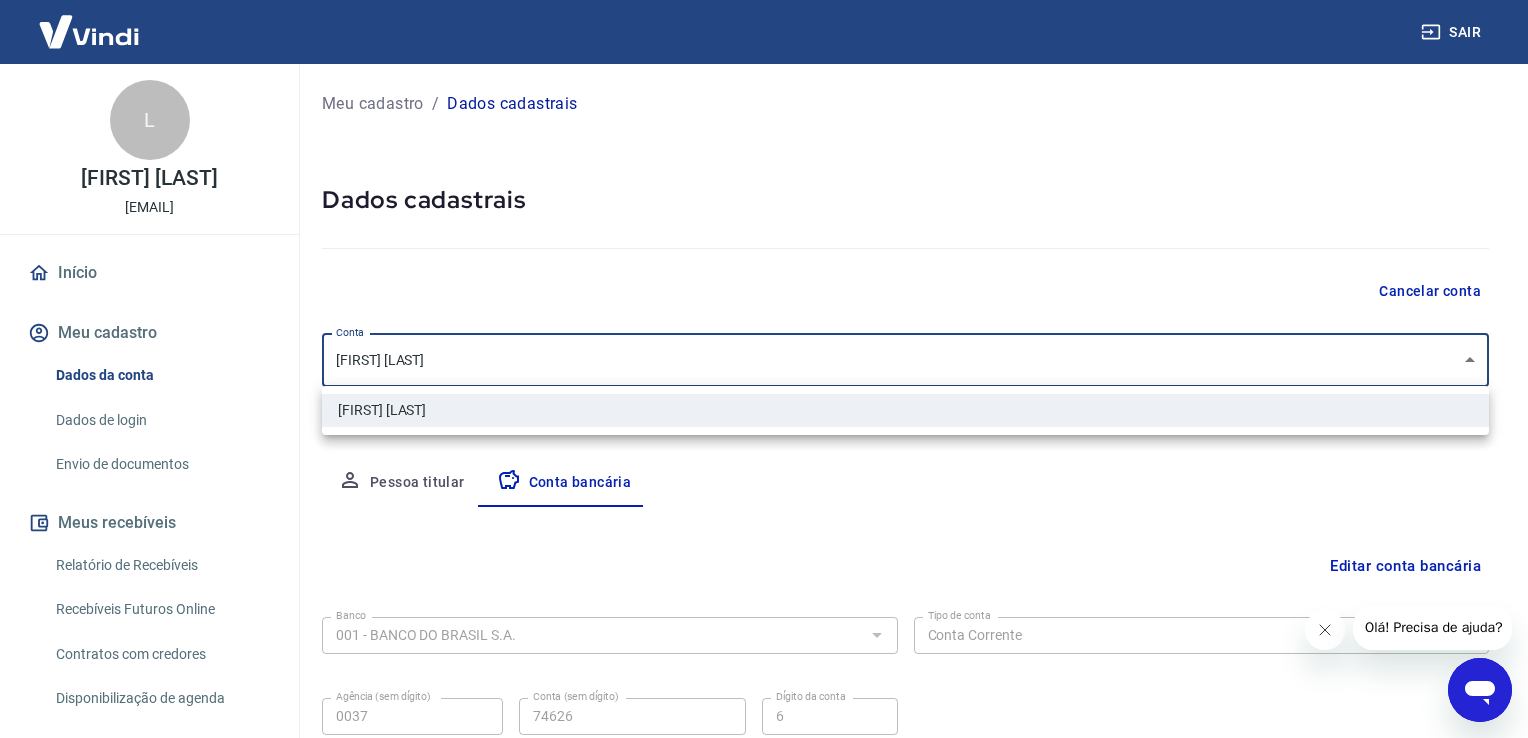 click at bounding box center [764, 369] 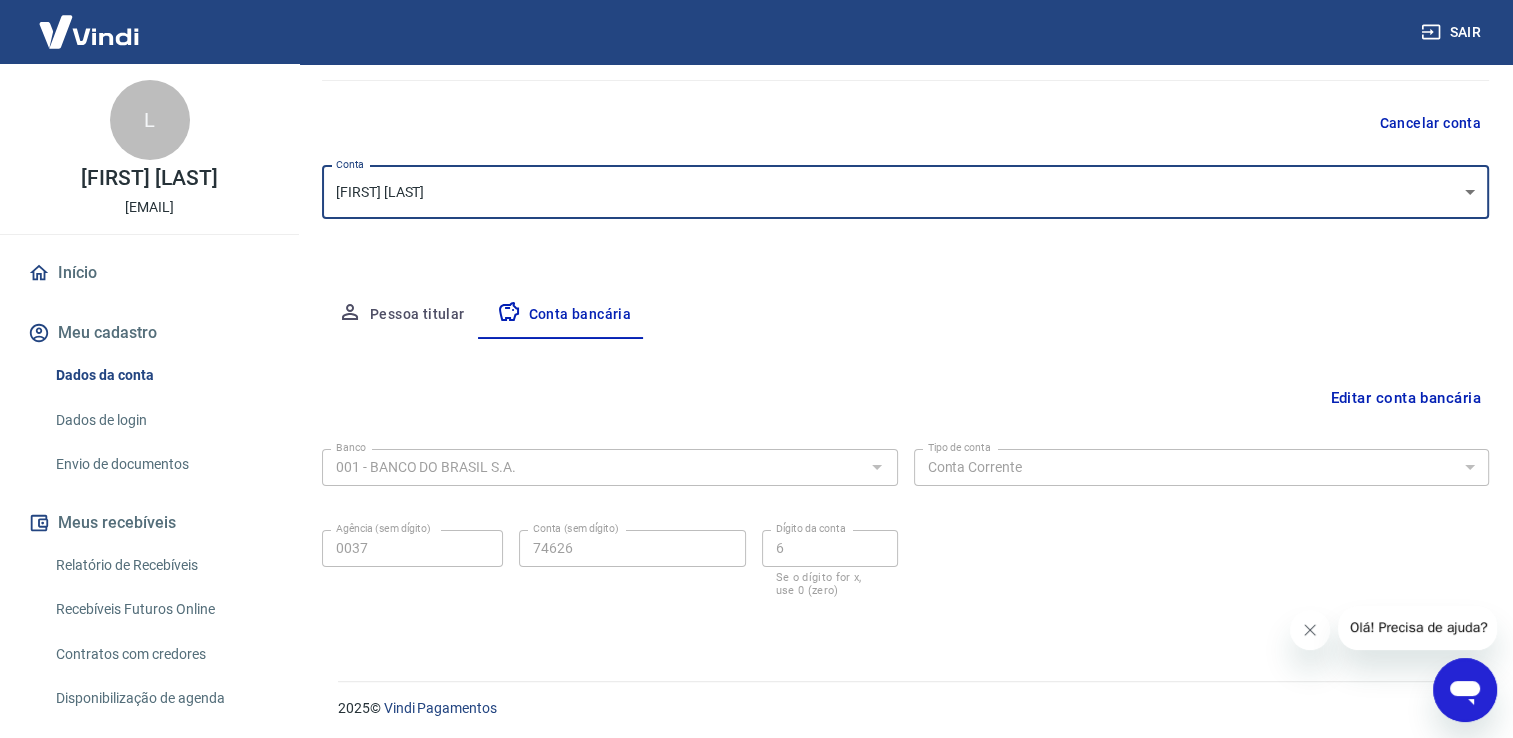 scroll, scrollTop: 172, scrollLeft: 0, axis: vertical 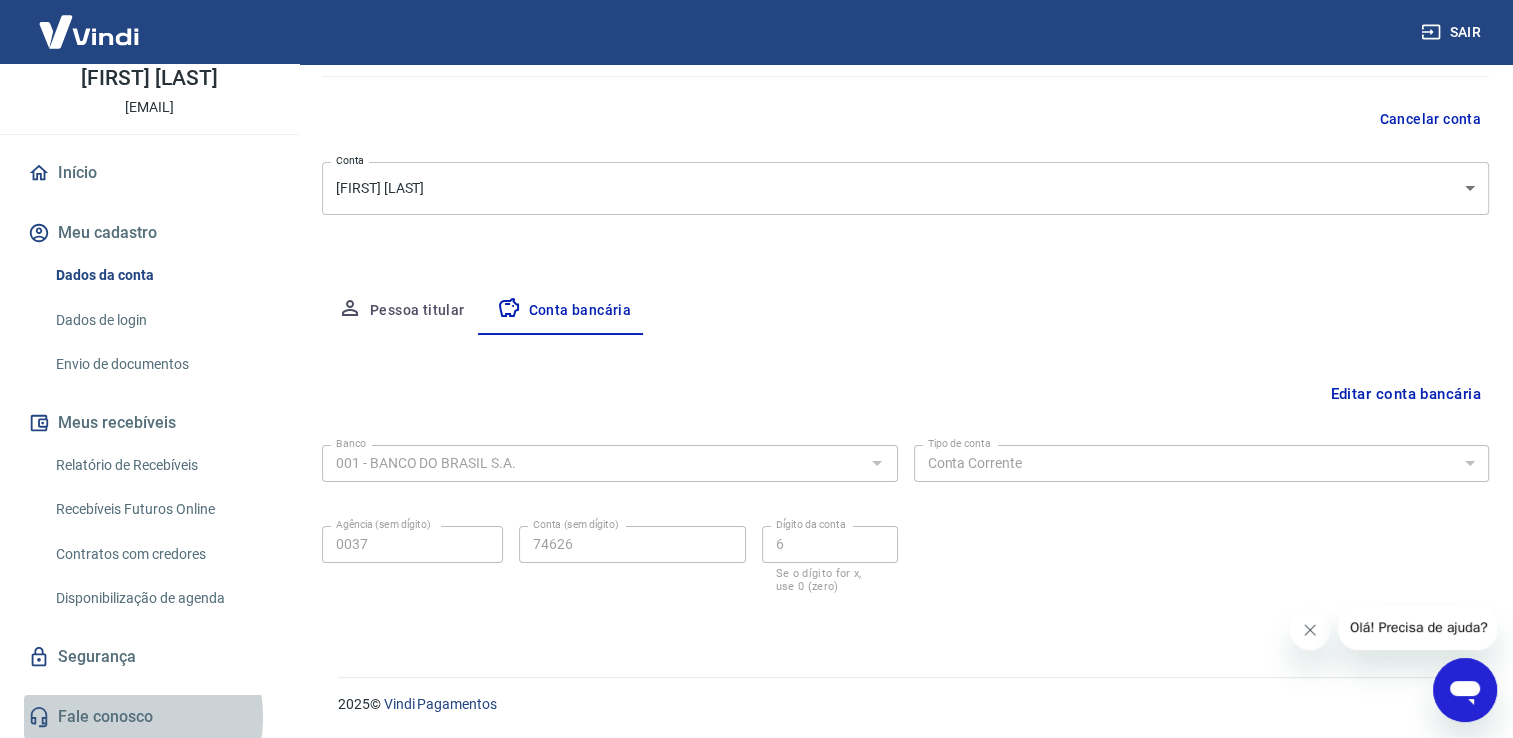 click on "Fale conosco" at bounding box center [149, 717] 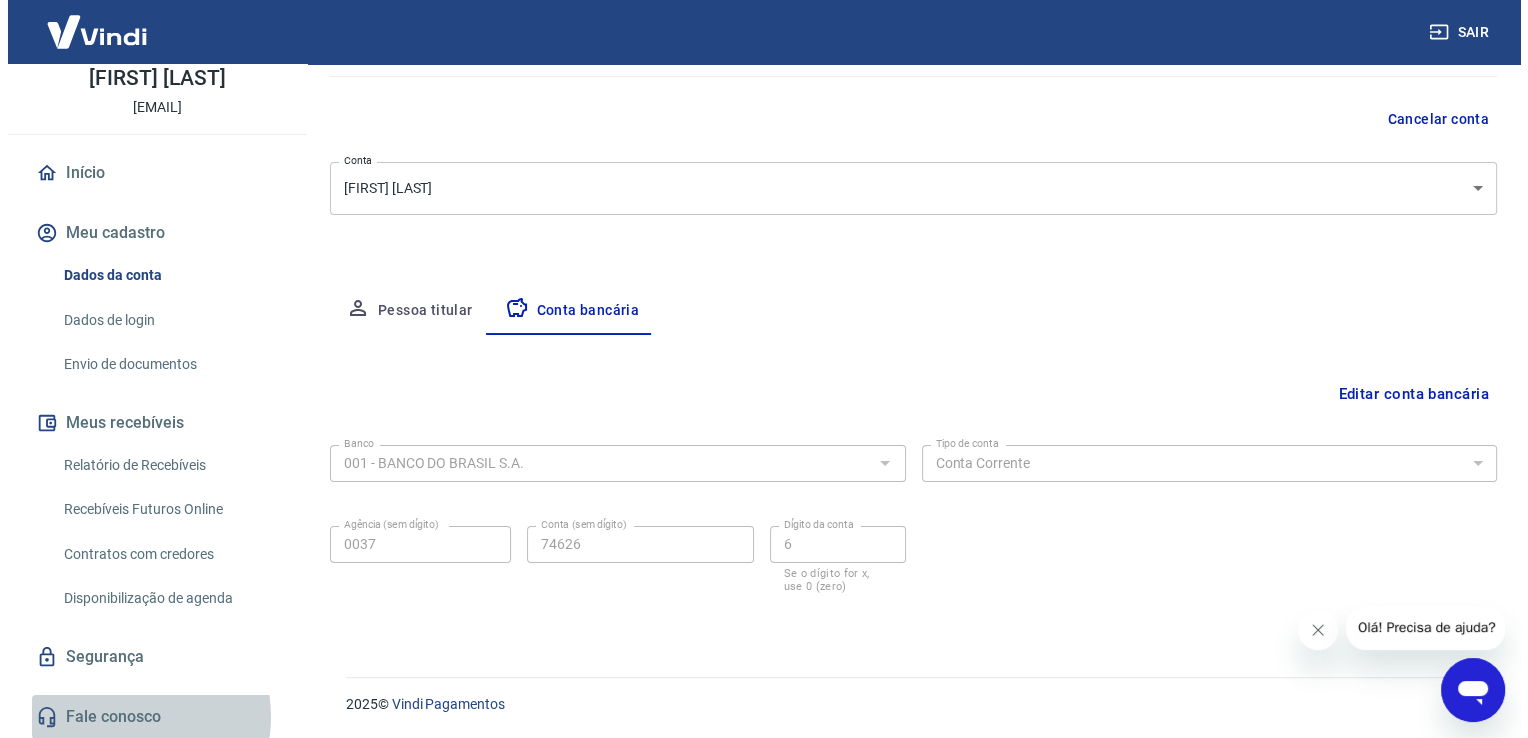 scroll, scrollTop: 0, scrollLeft: 0, axis: both 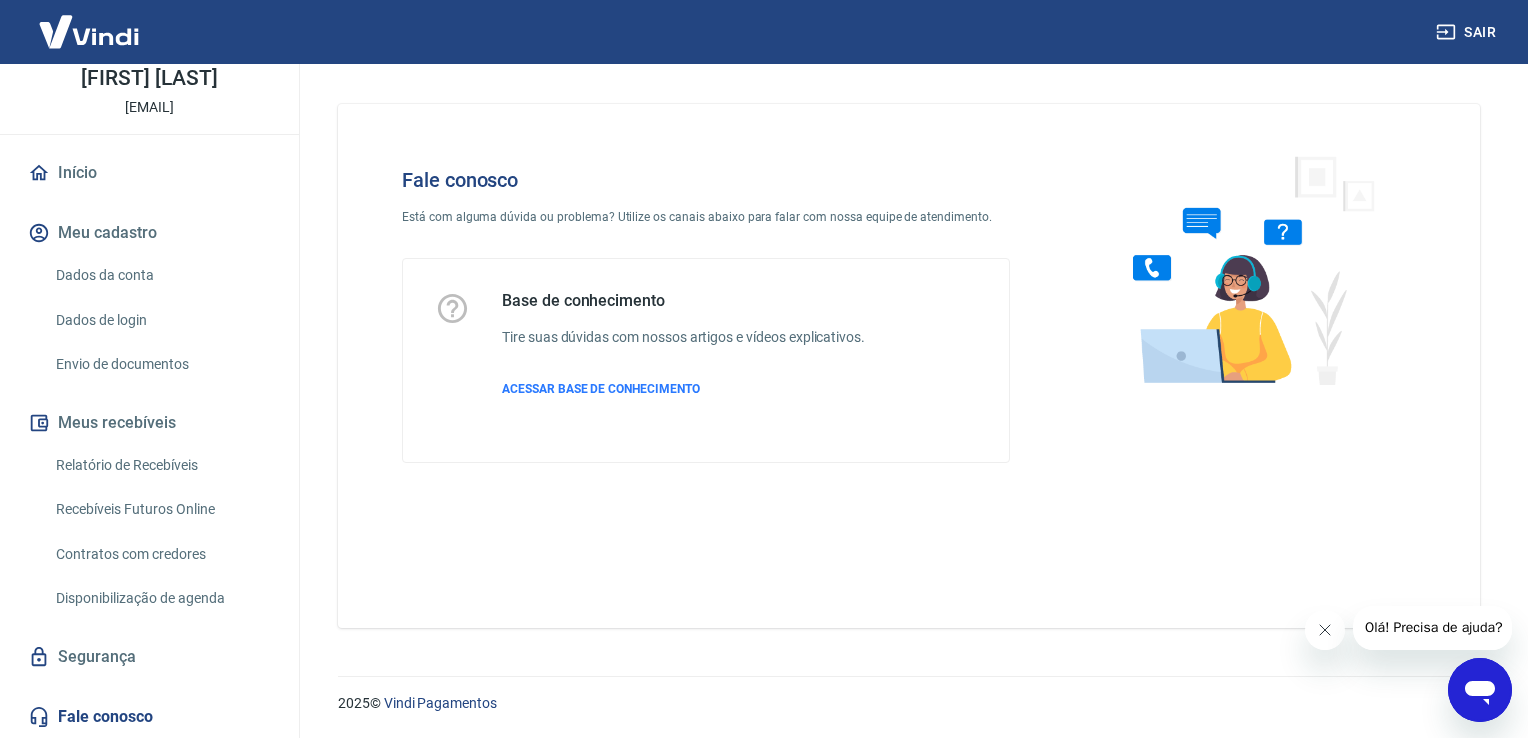 click 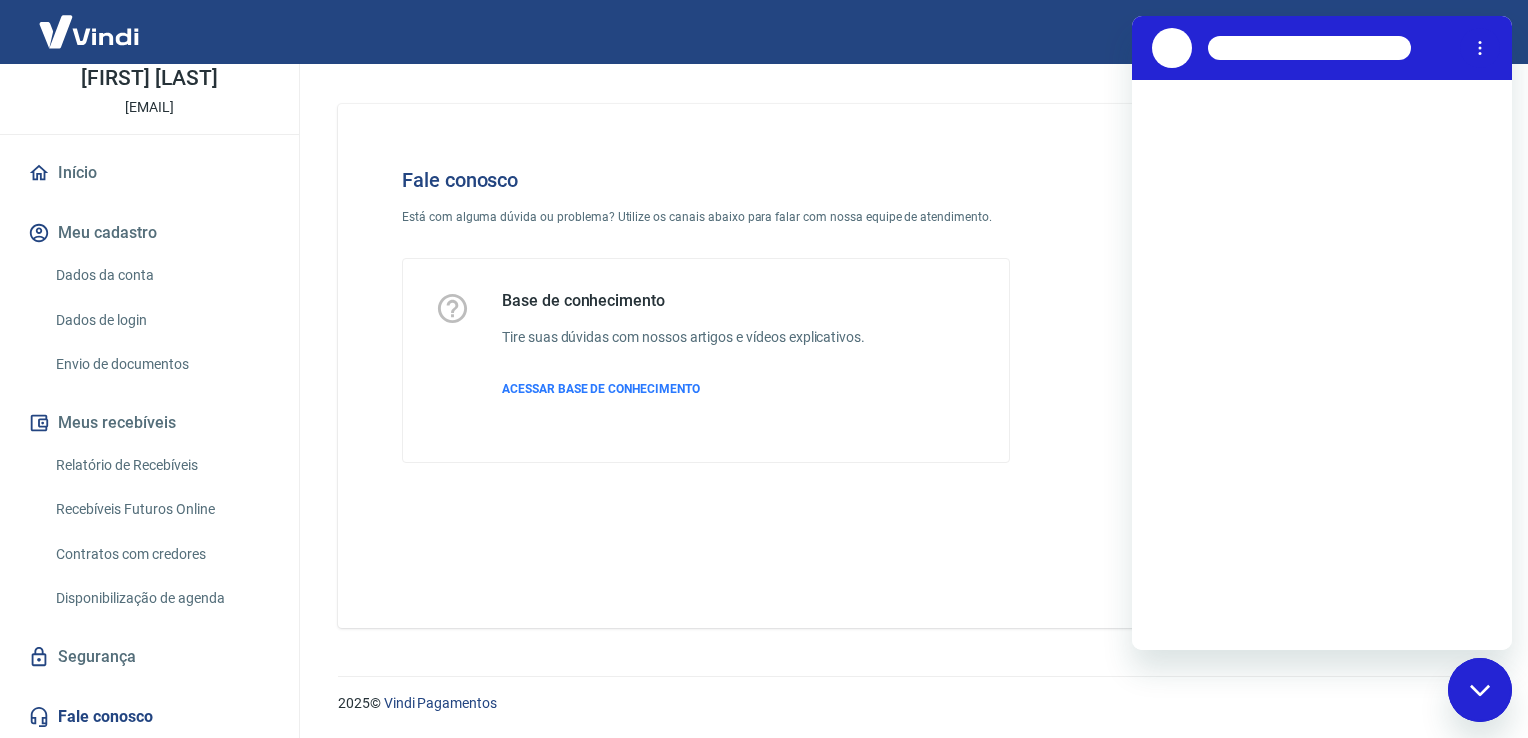 scroll, scrollTop: 0, scrollLeft: 0, axis: both 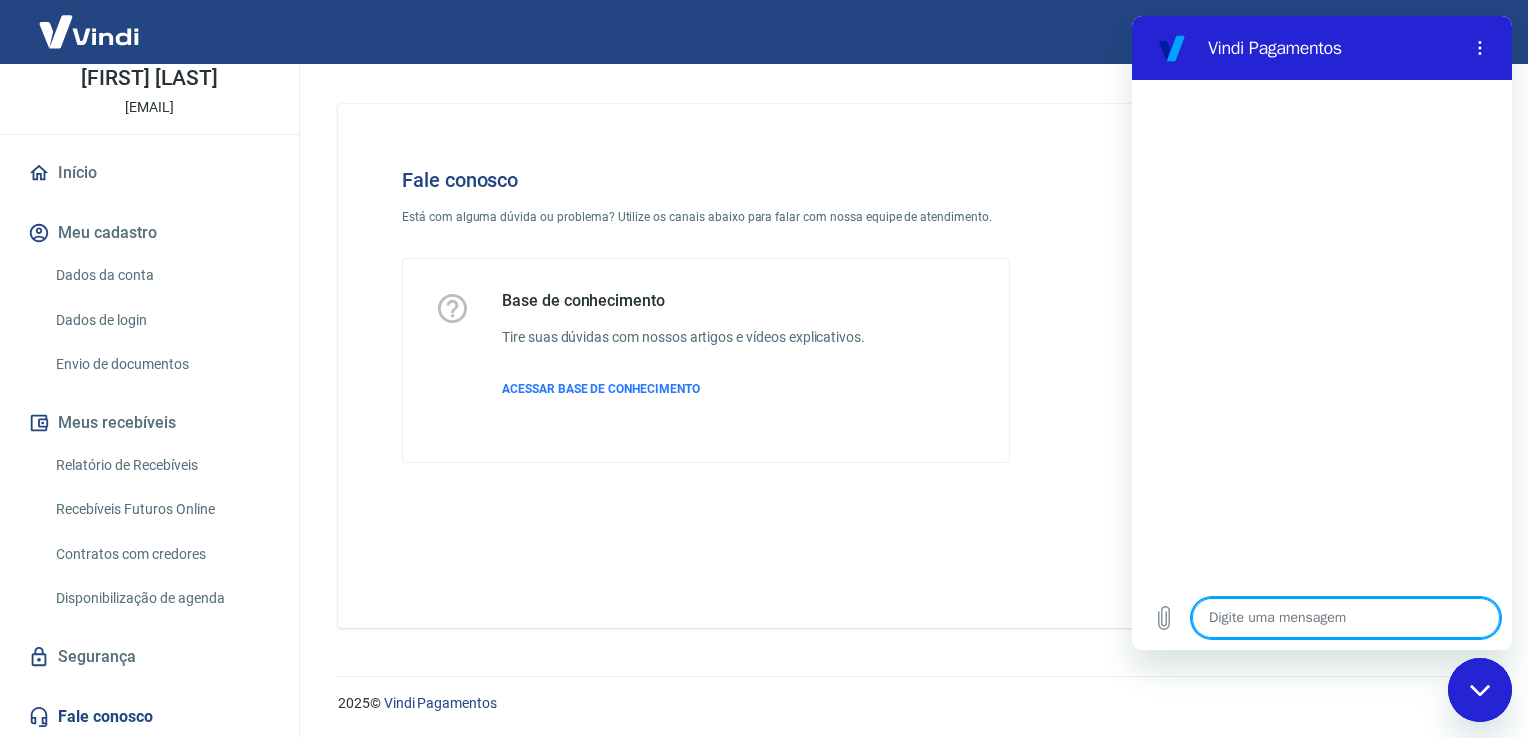 click at bounding box center [1346, 618] 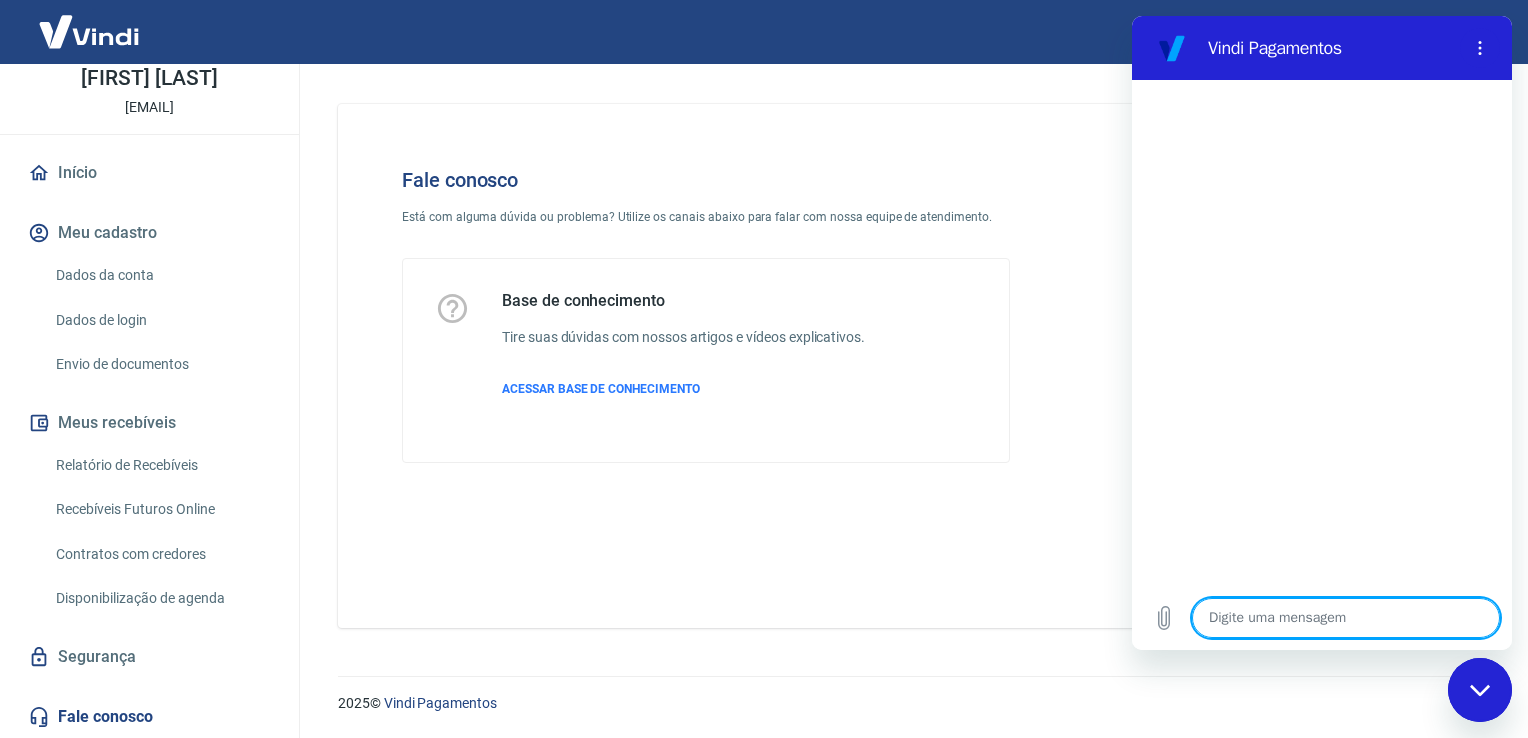 type on "B" 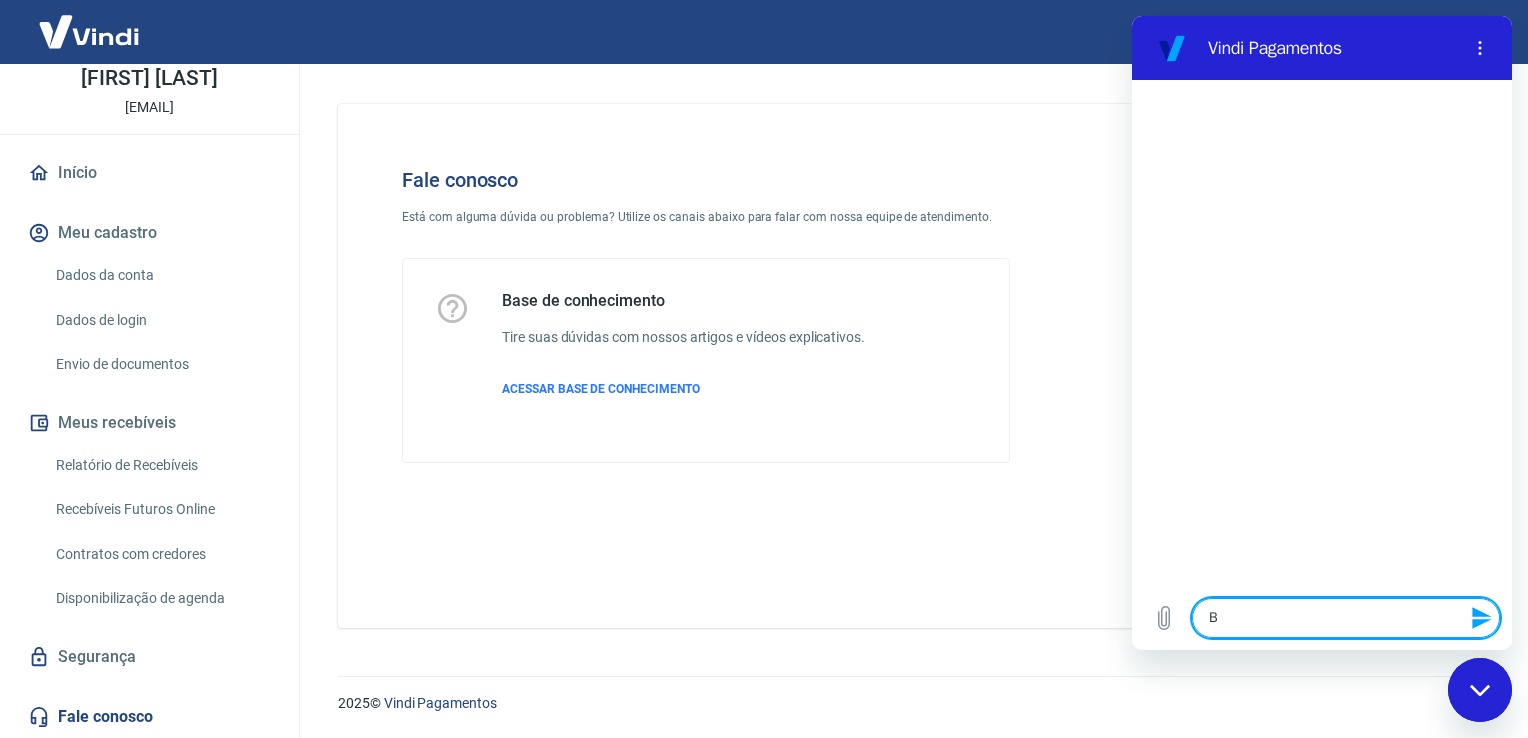 type on "Bo" 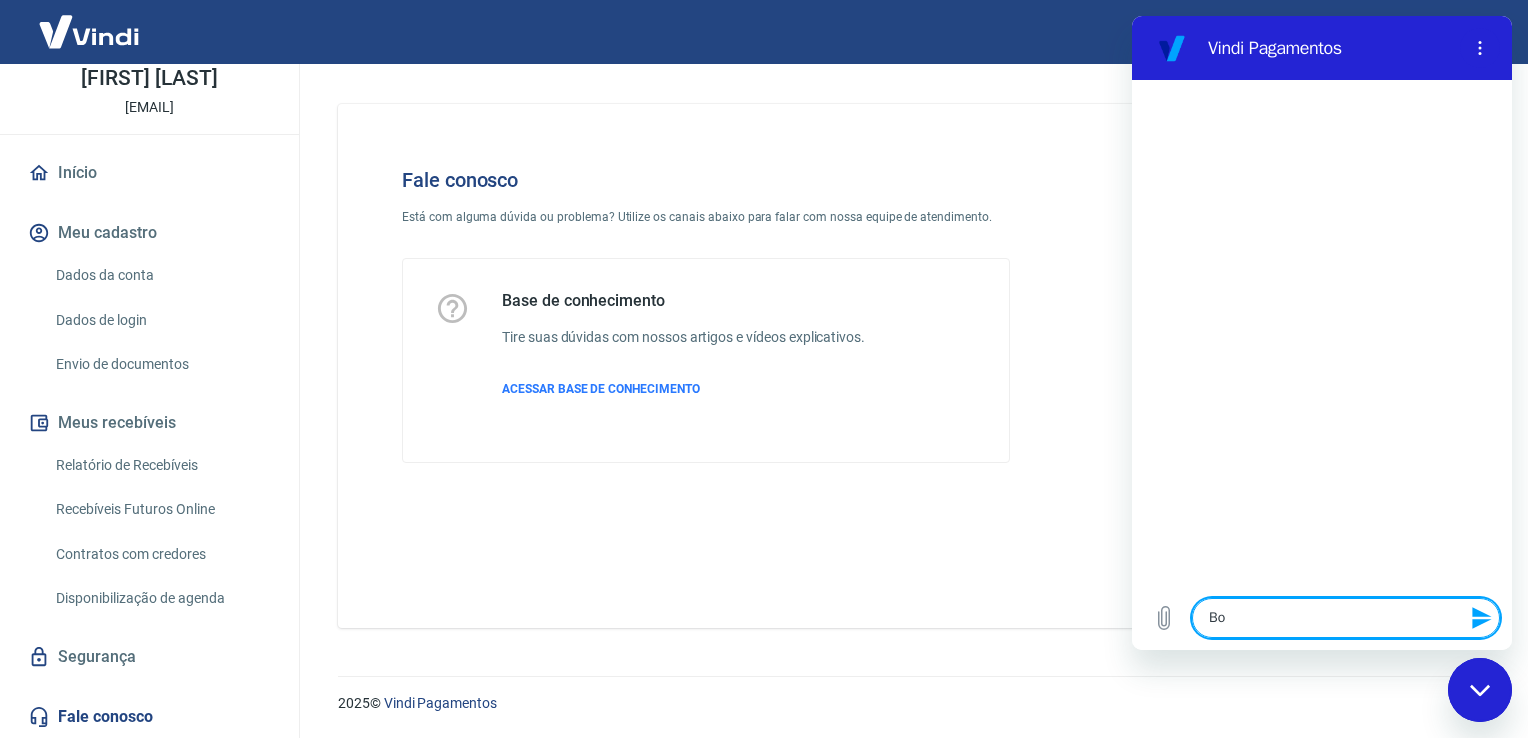 type on "Bo" 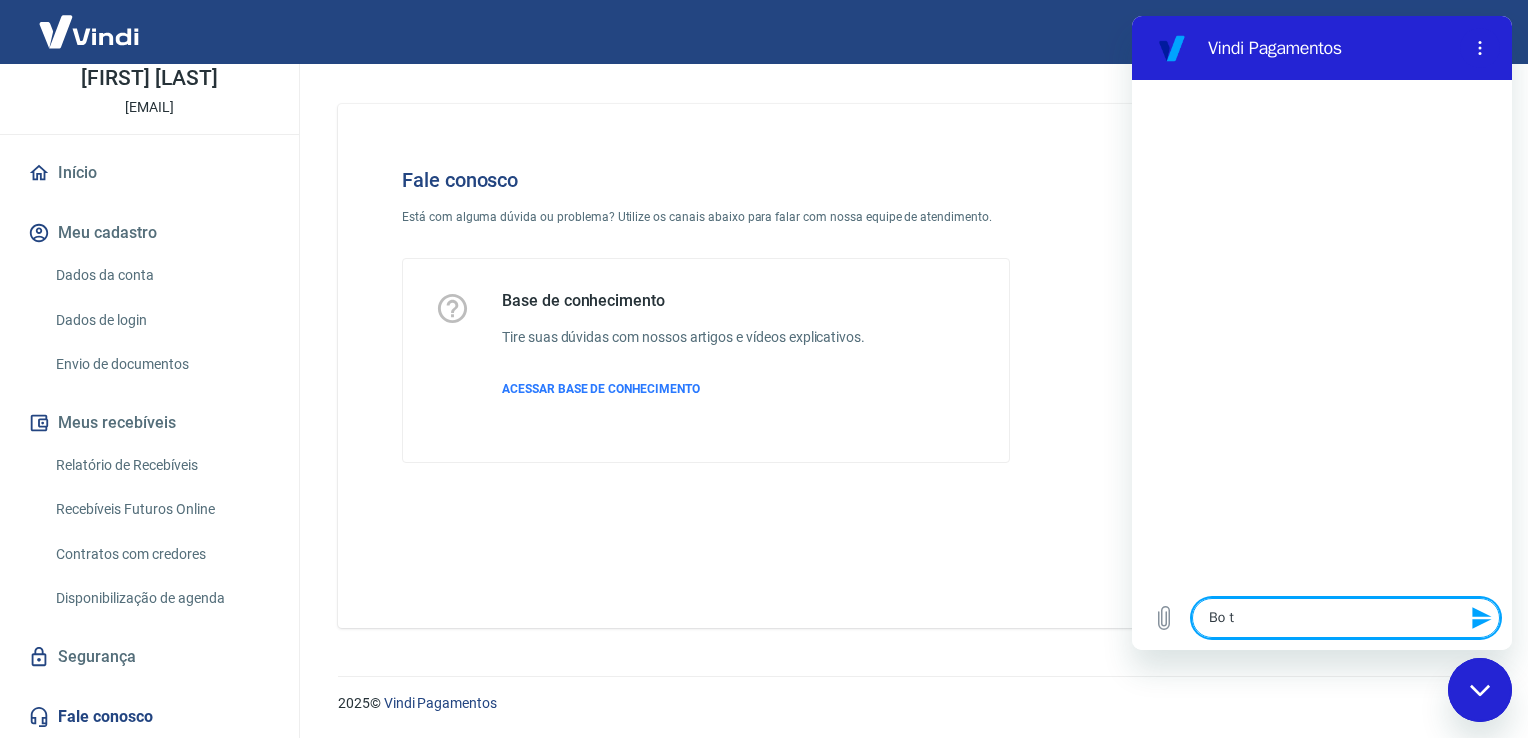 type on "Bo ta" 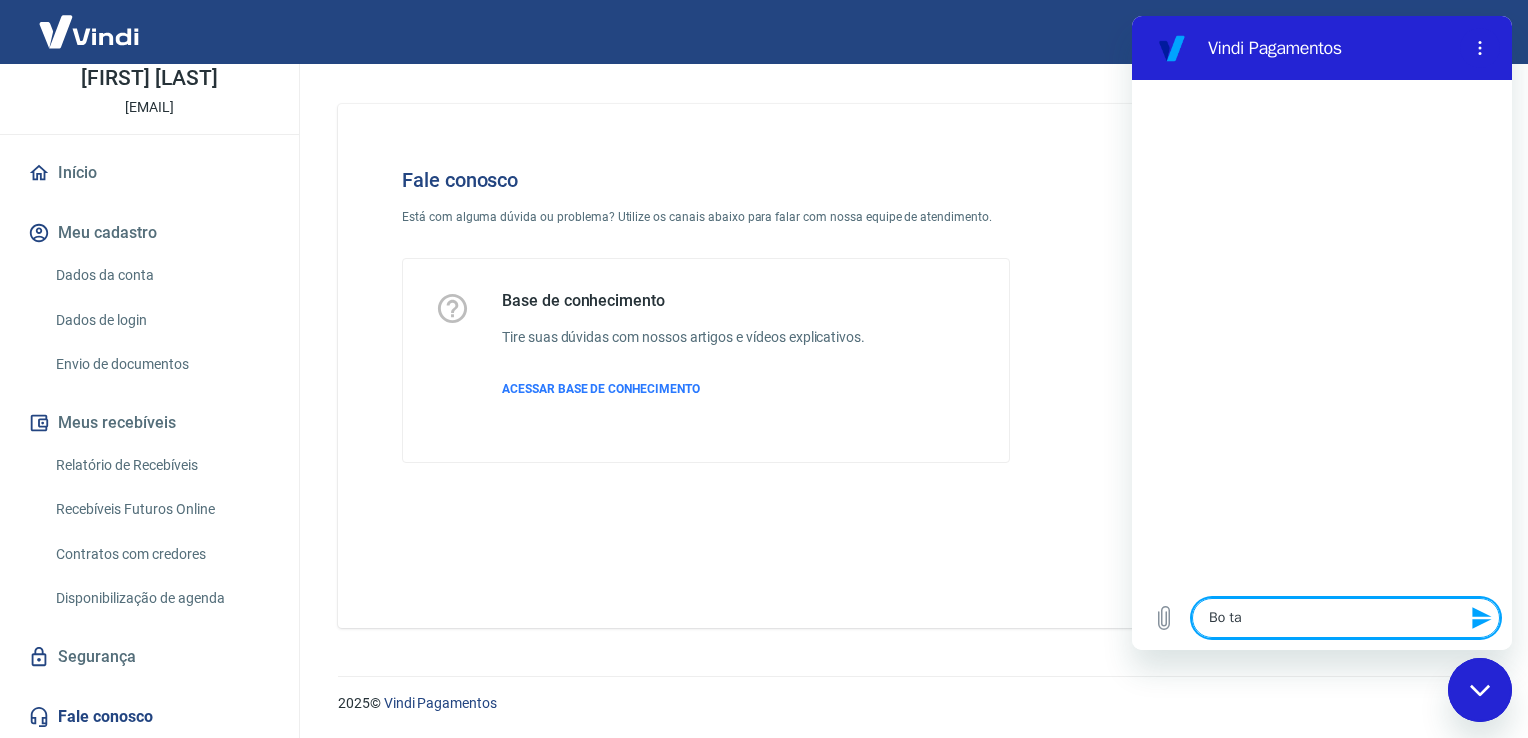 type on "Bo tar" 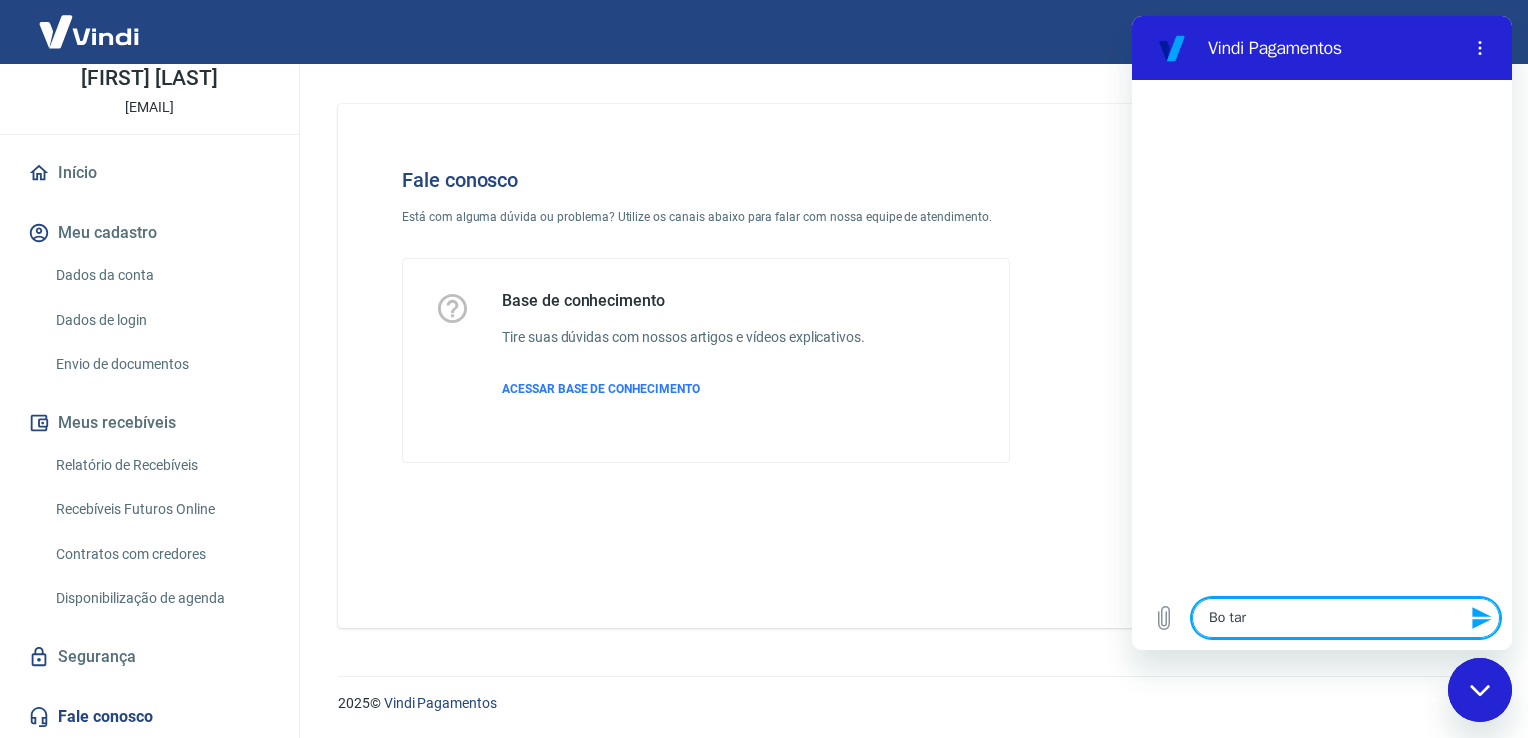 type on "Bo tard" 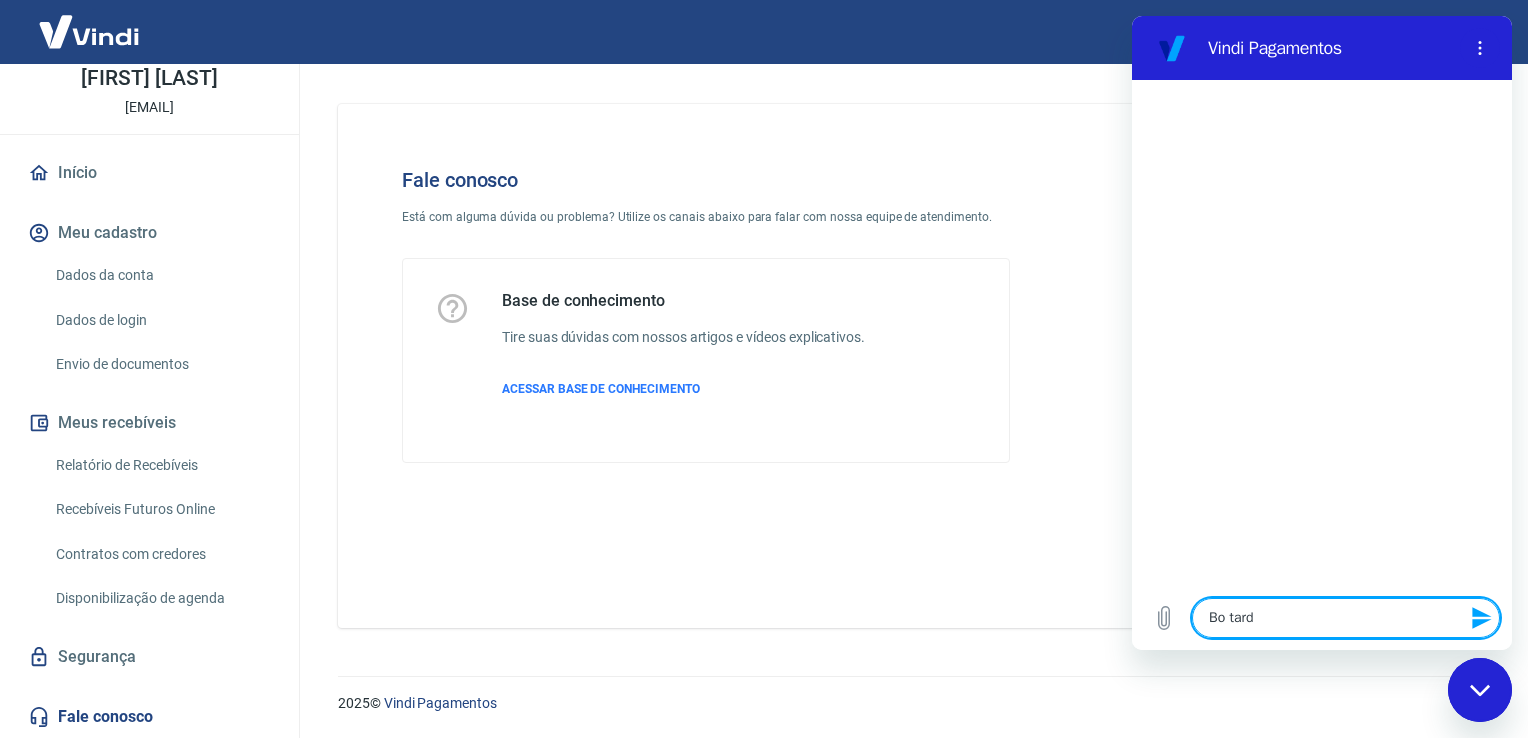 type on "Bo tarde" 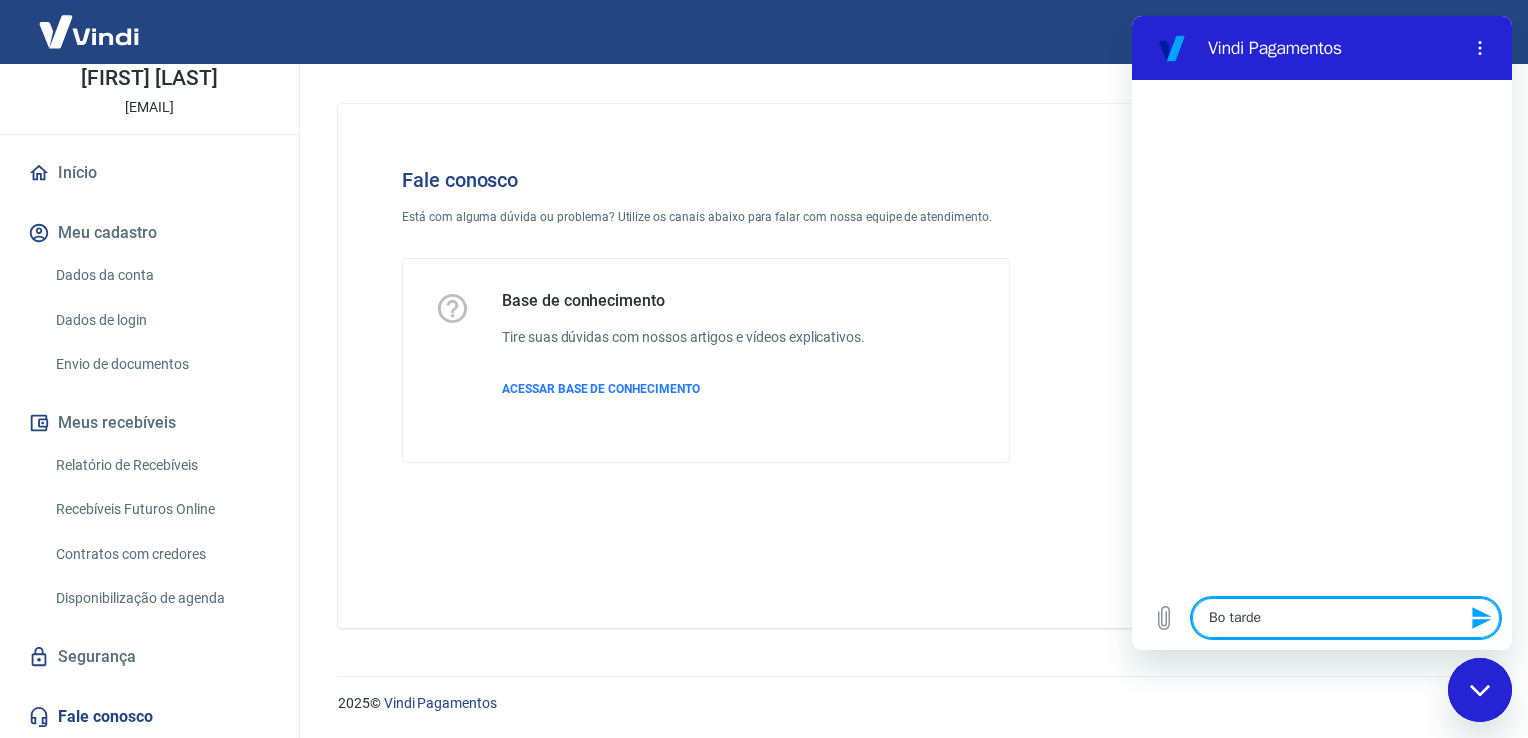 type on "Bo tard" 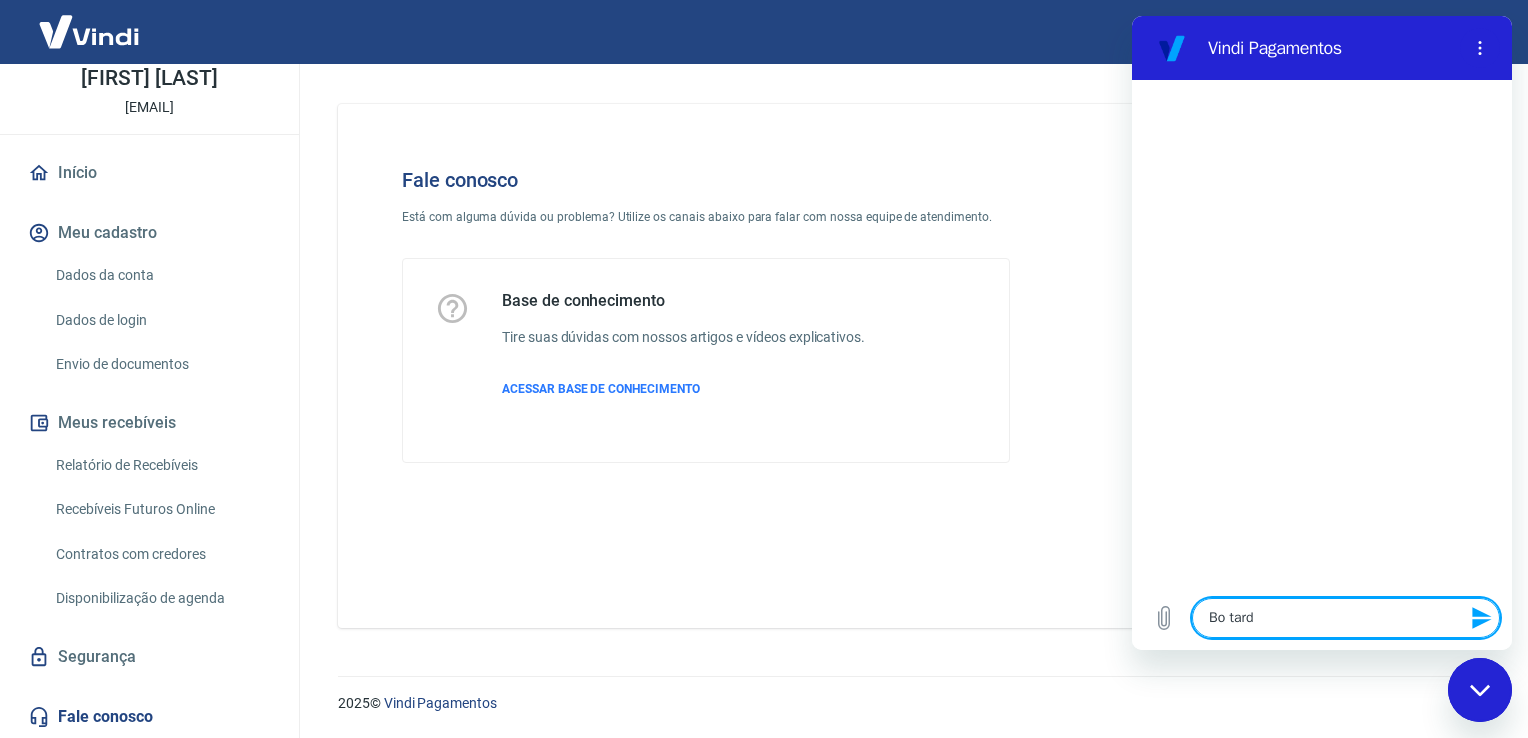 type on "Bo tar" 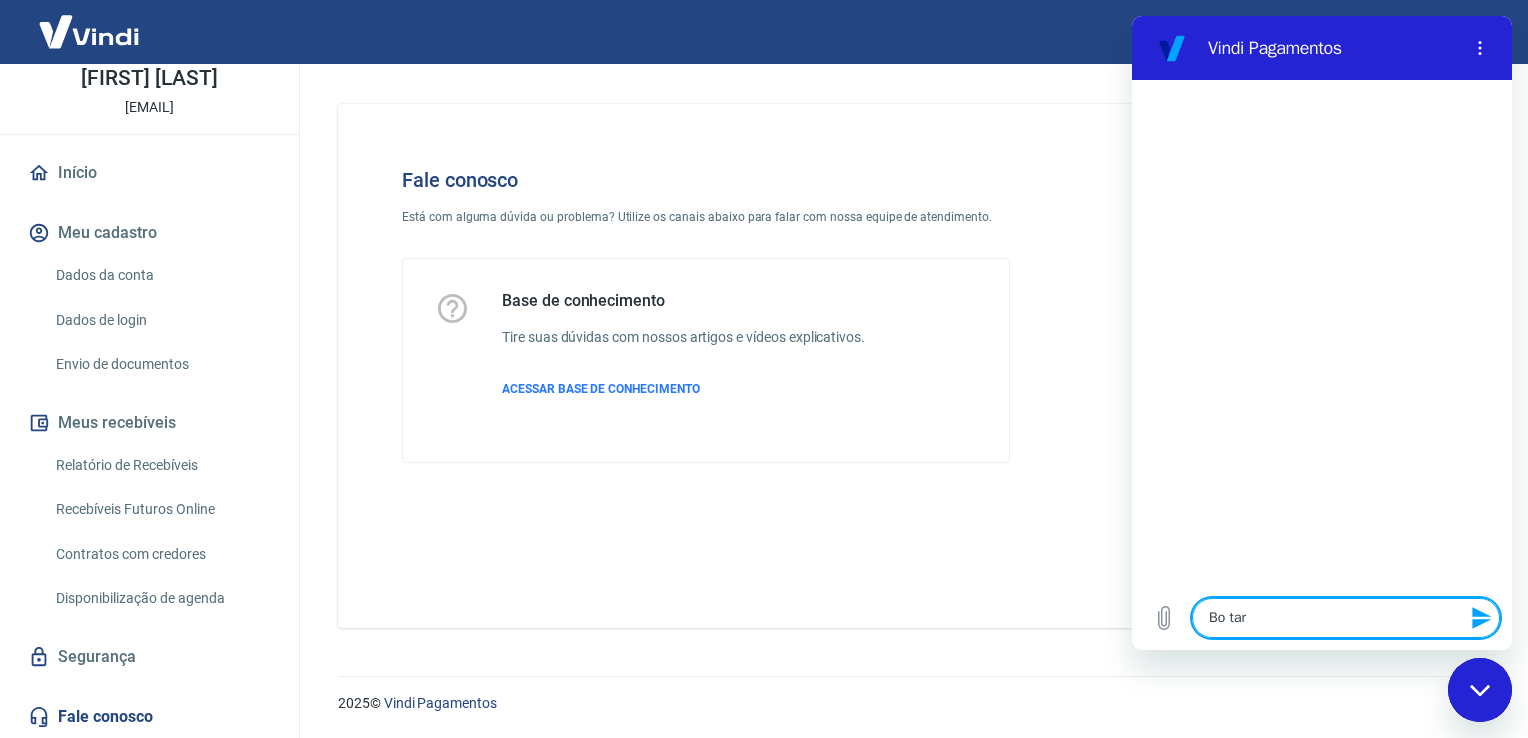 type on "Bo ta" 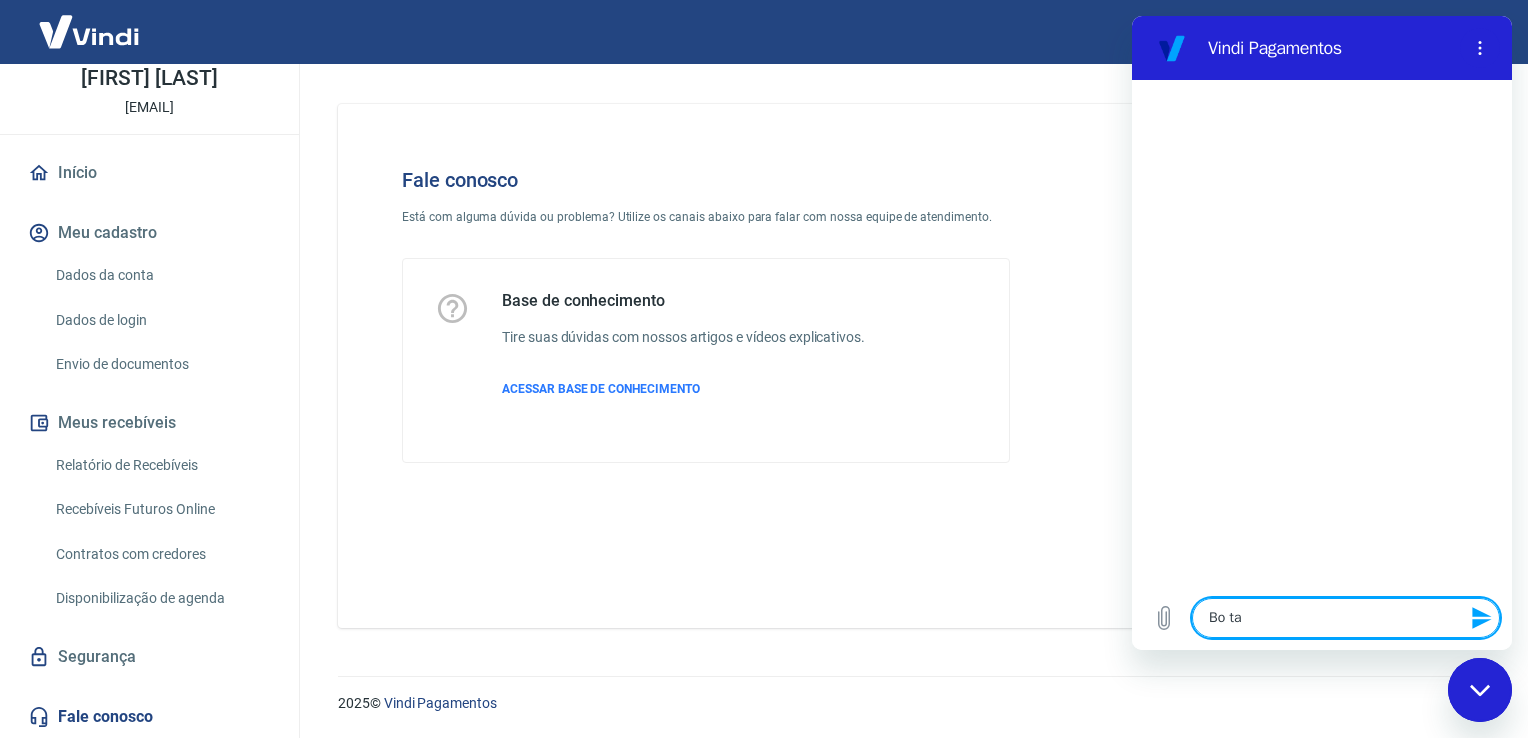 type on "Bo t" 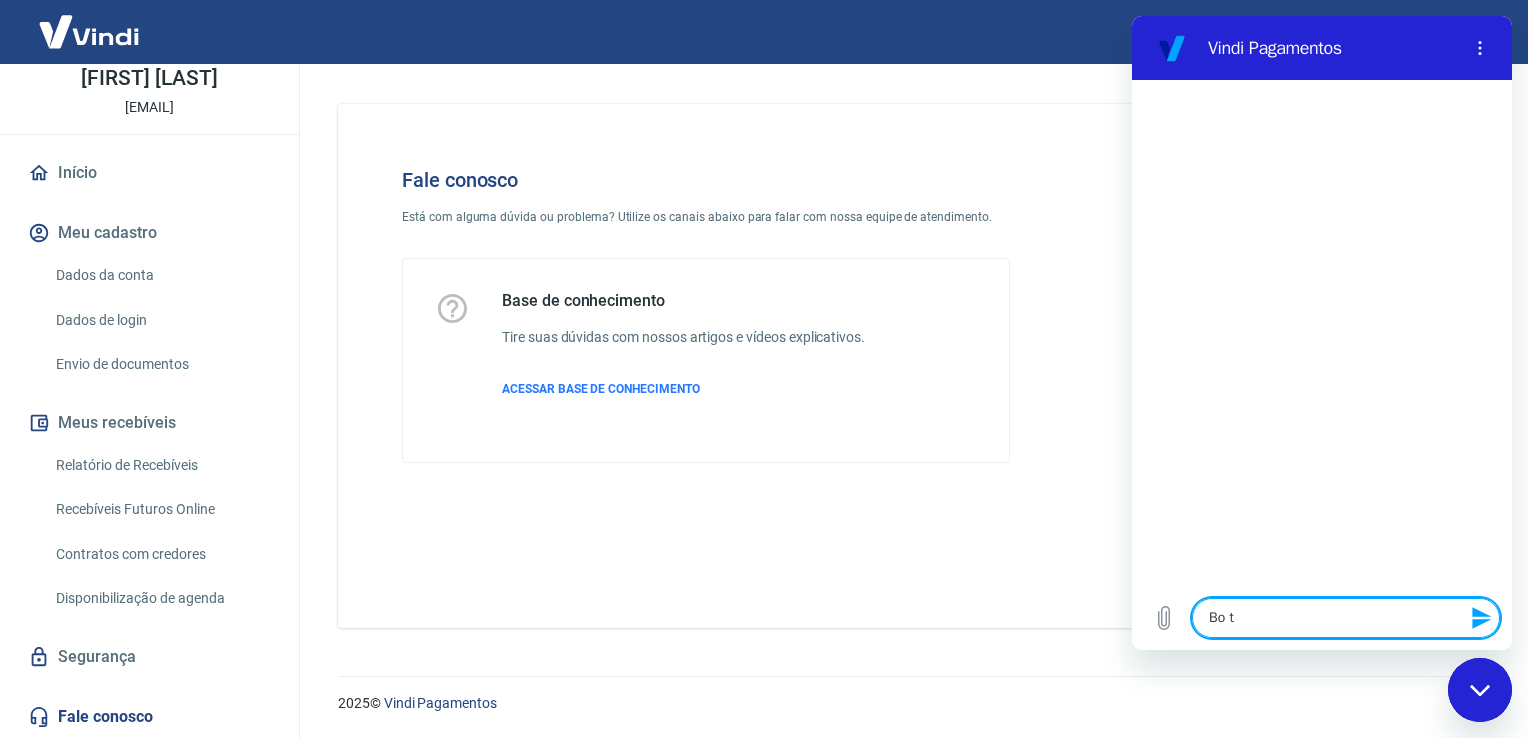 type on "Bo" 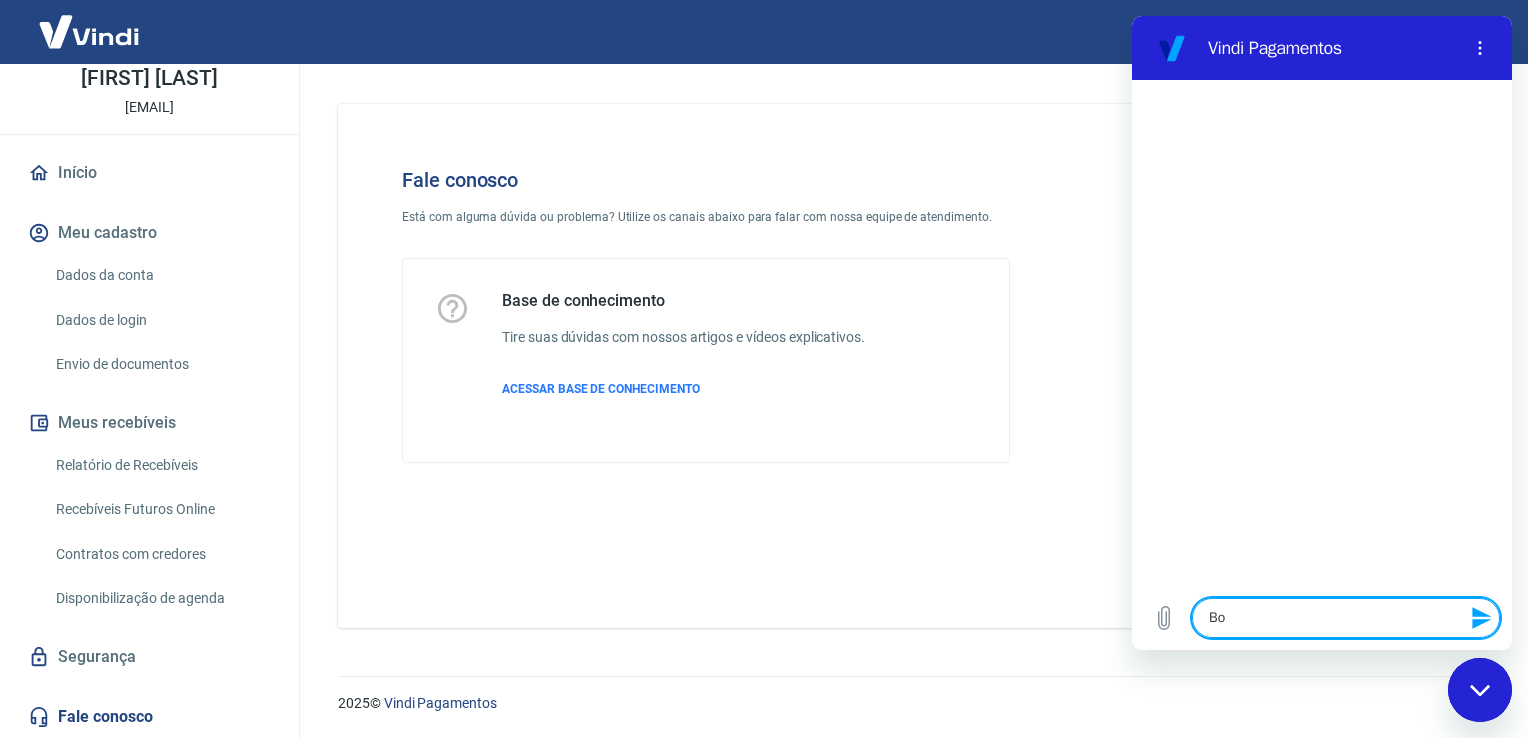type on "Bo" 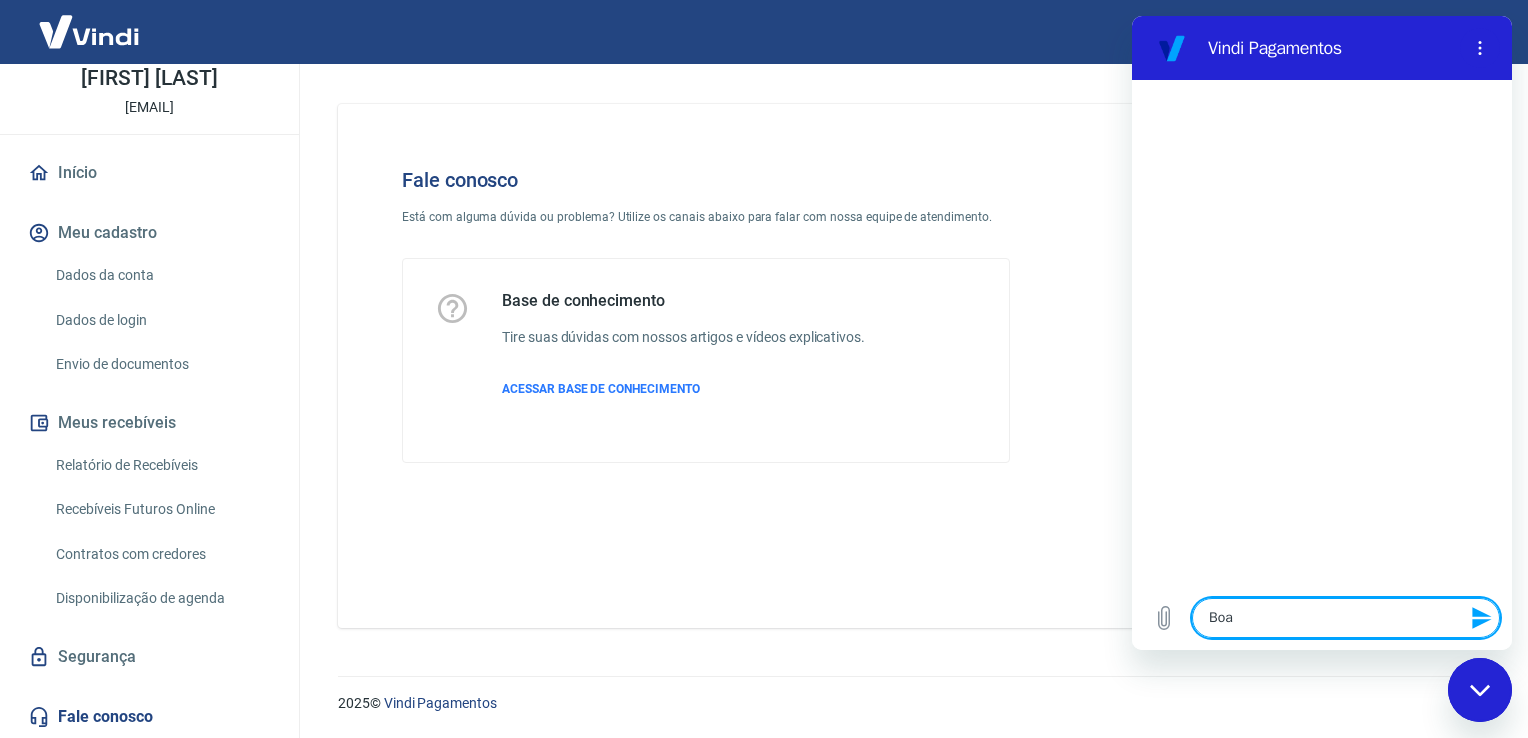type on "Boa" 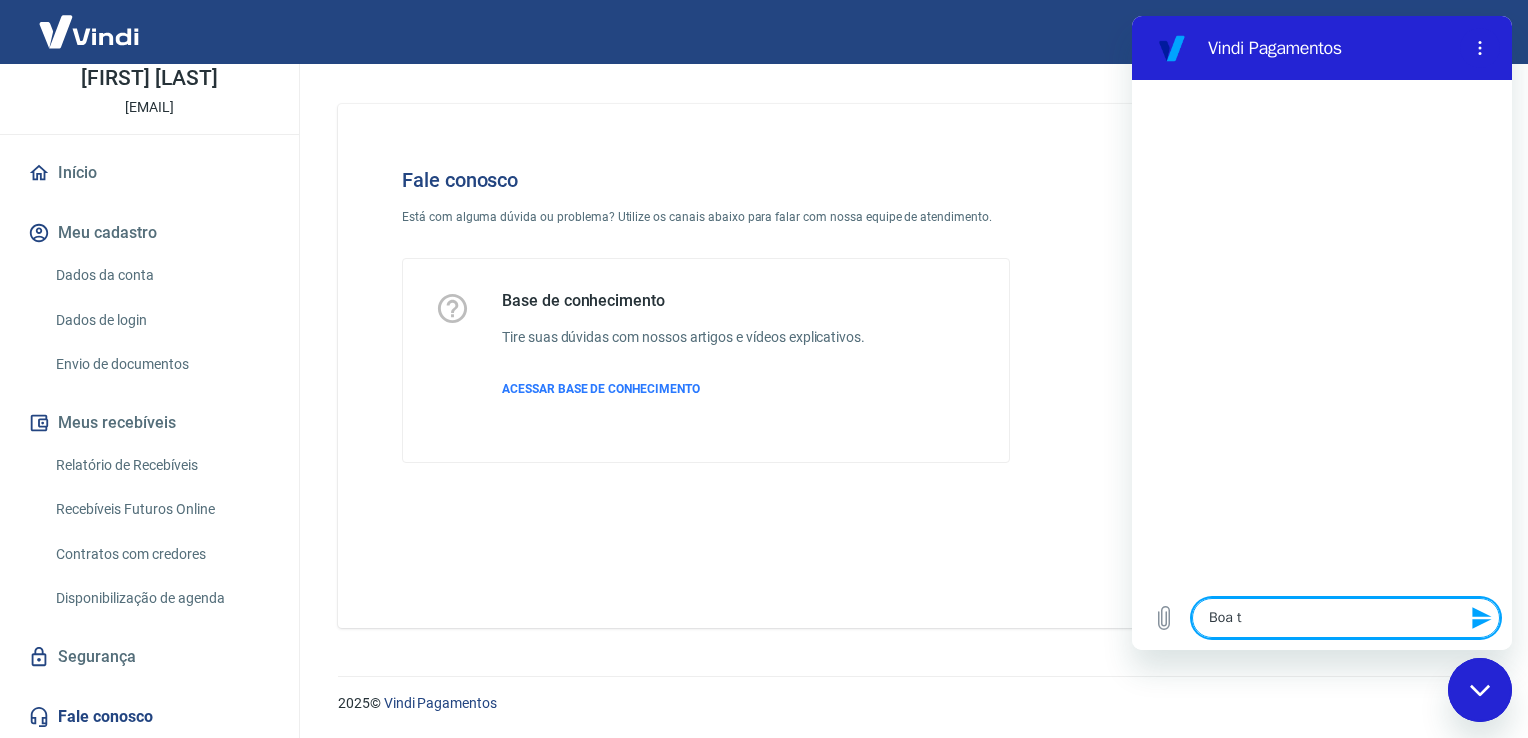 type on "Boa ta" 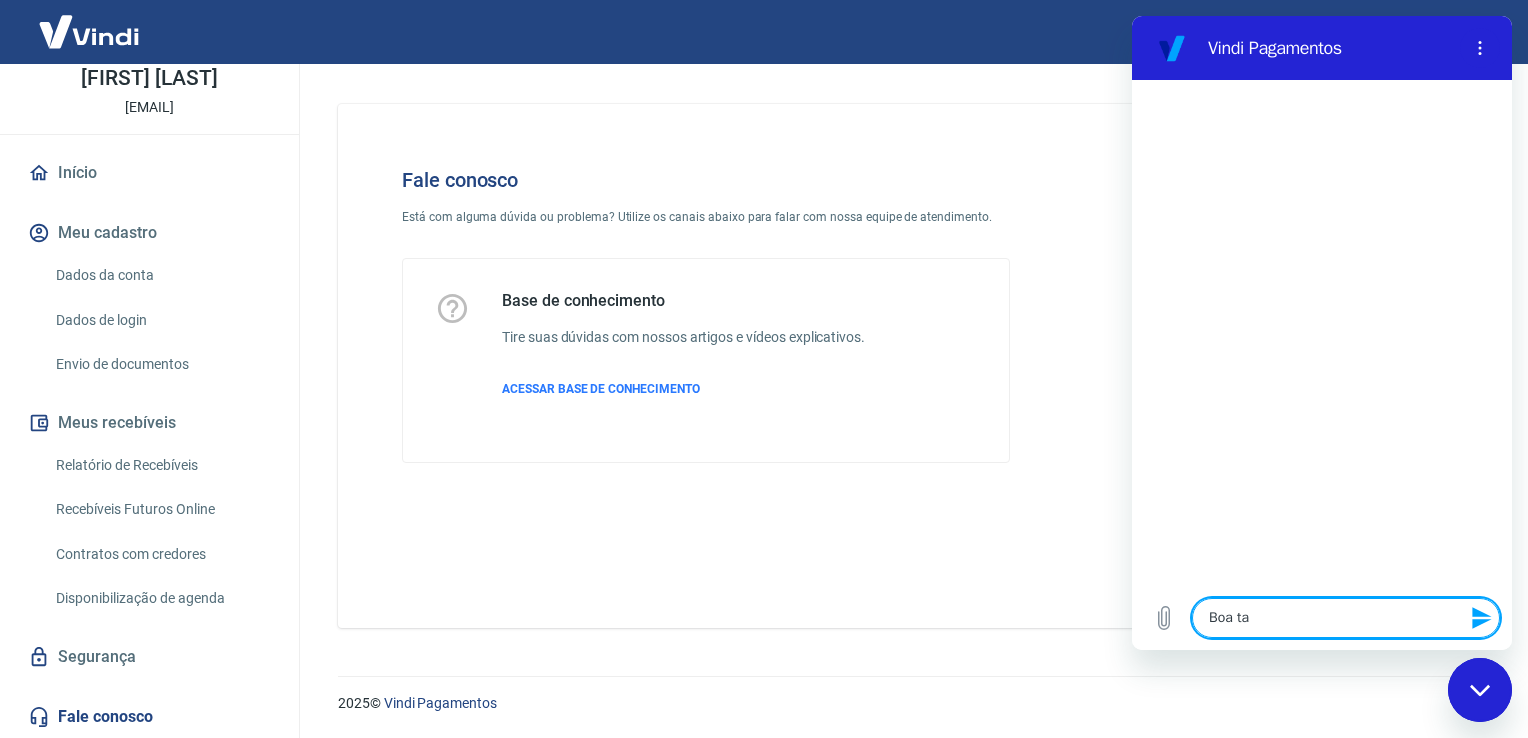 type on "Boa tar" 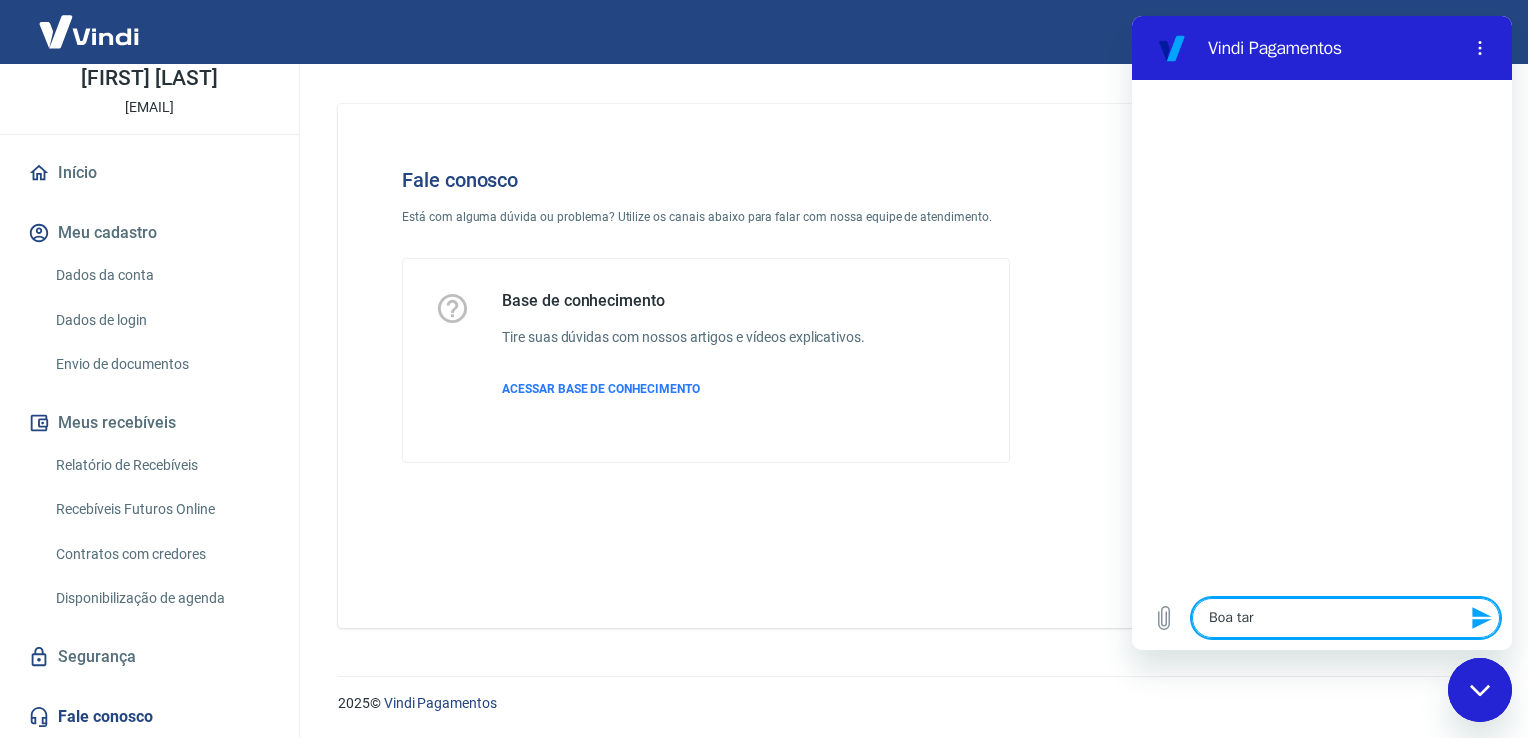 type on "Boa tard" 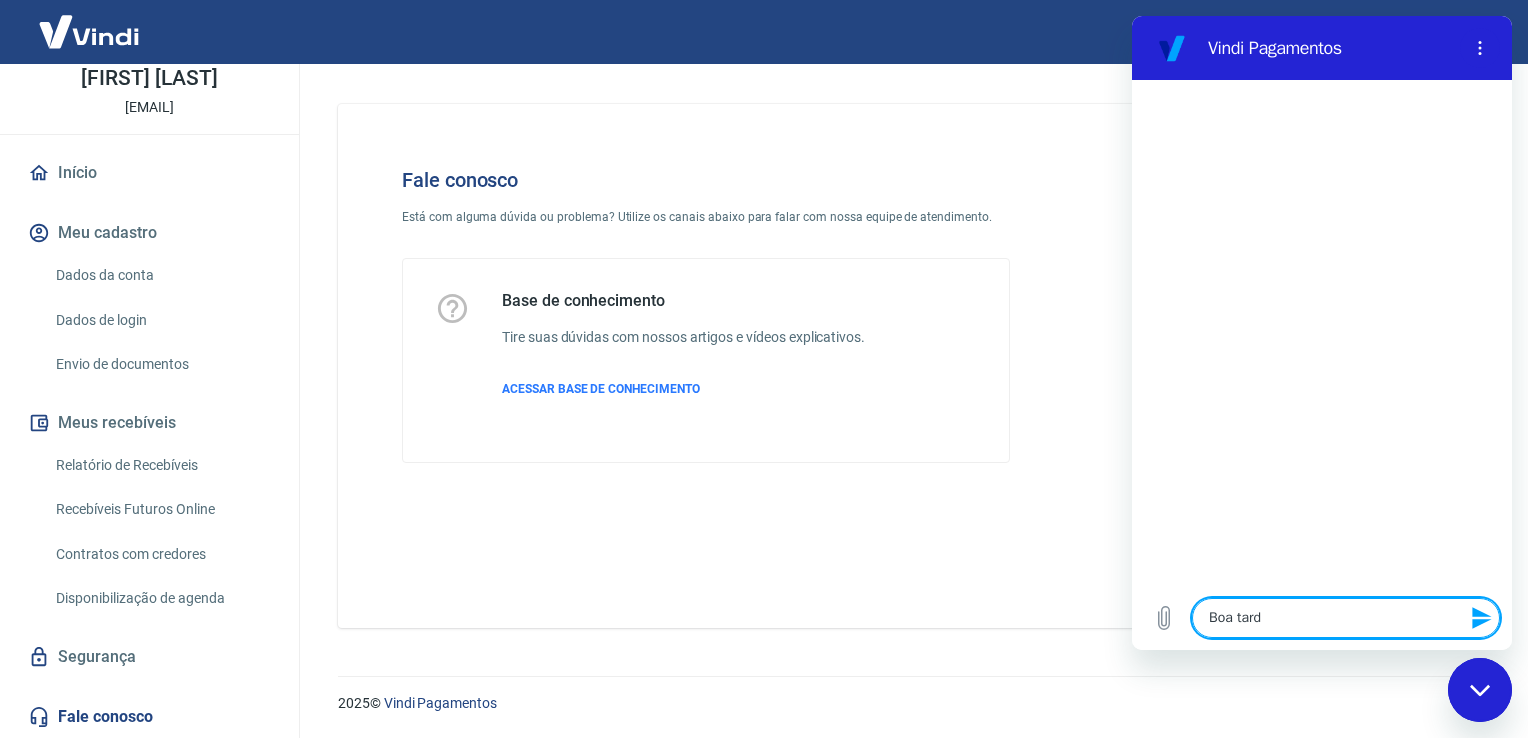 type on "Boa tarde" 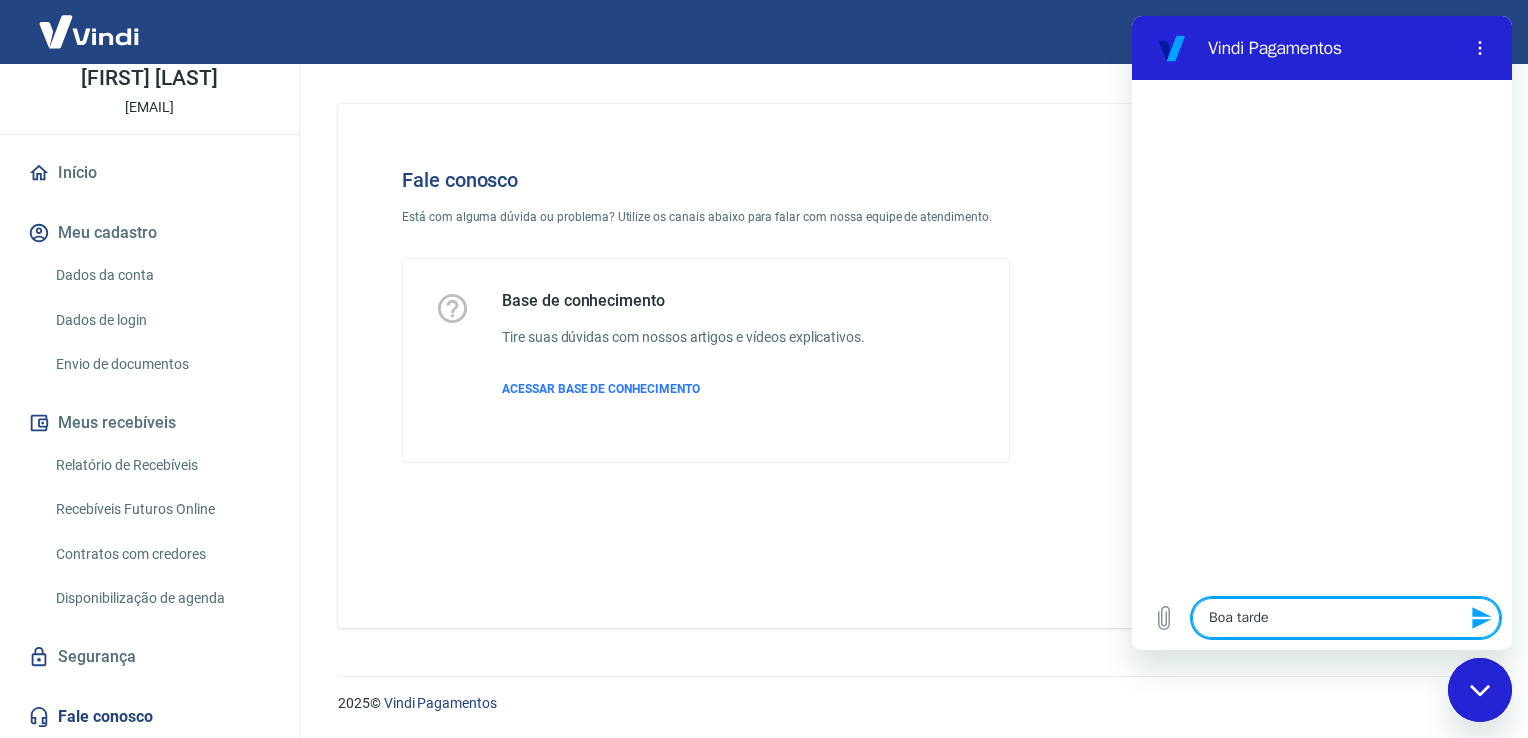type 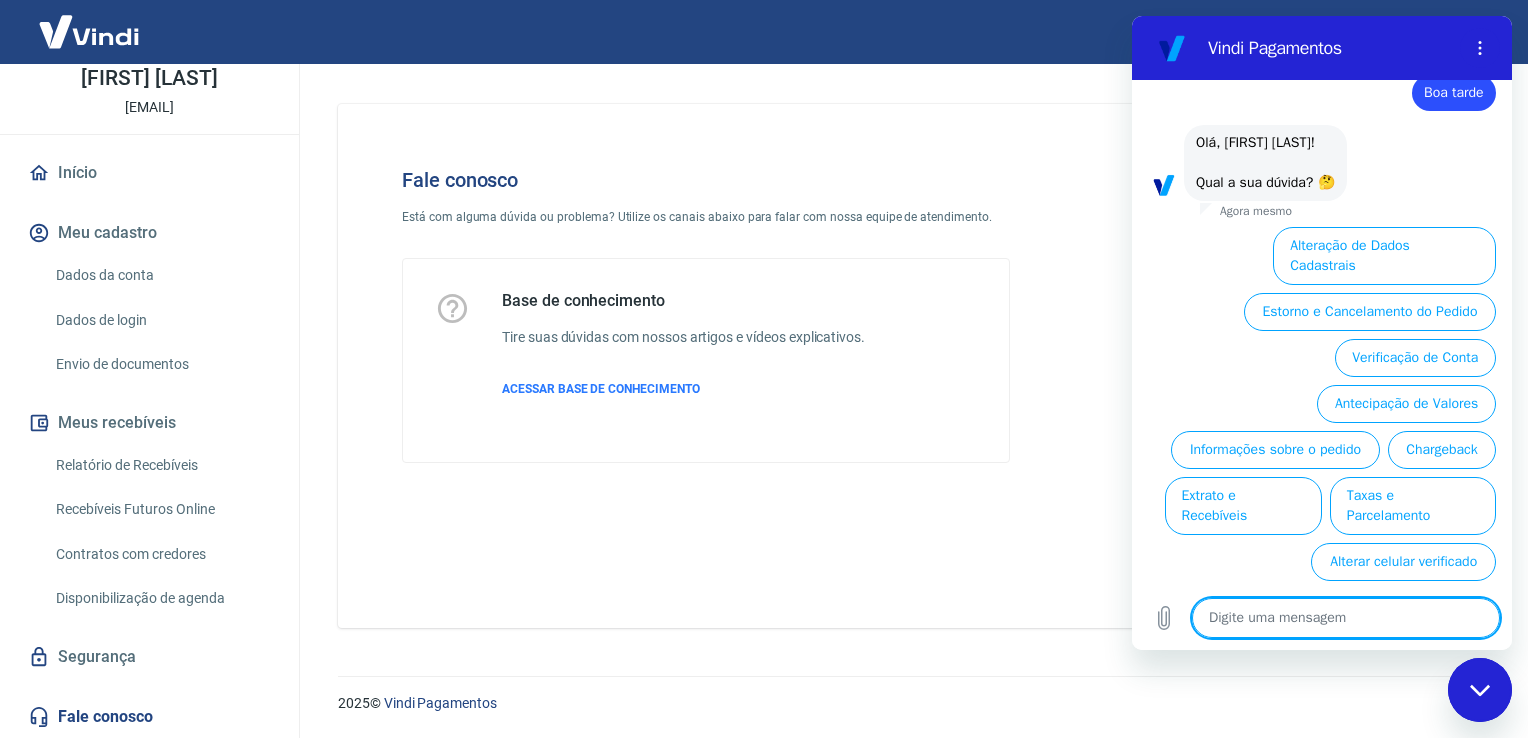 scroll, scrollTop: 47, scrollLeft: 0, axis: vertical 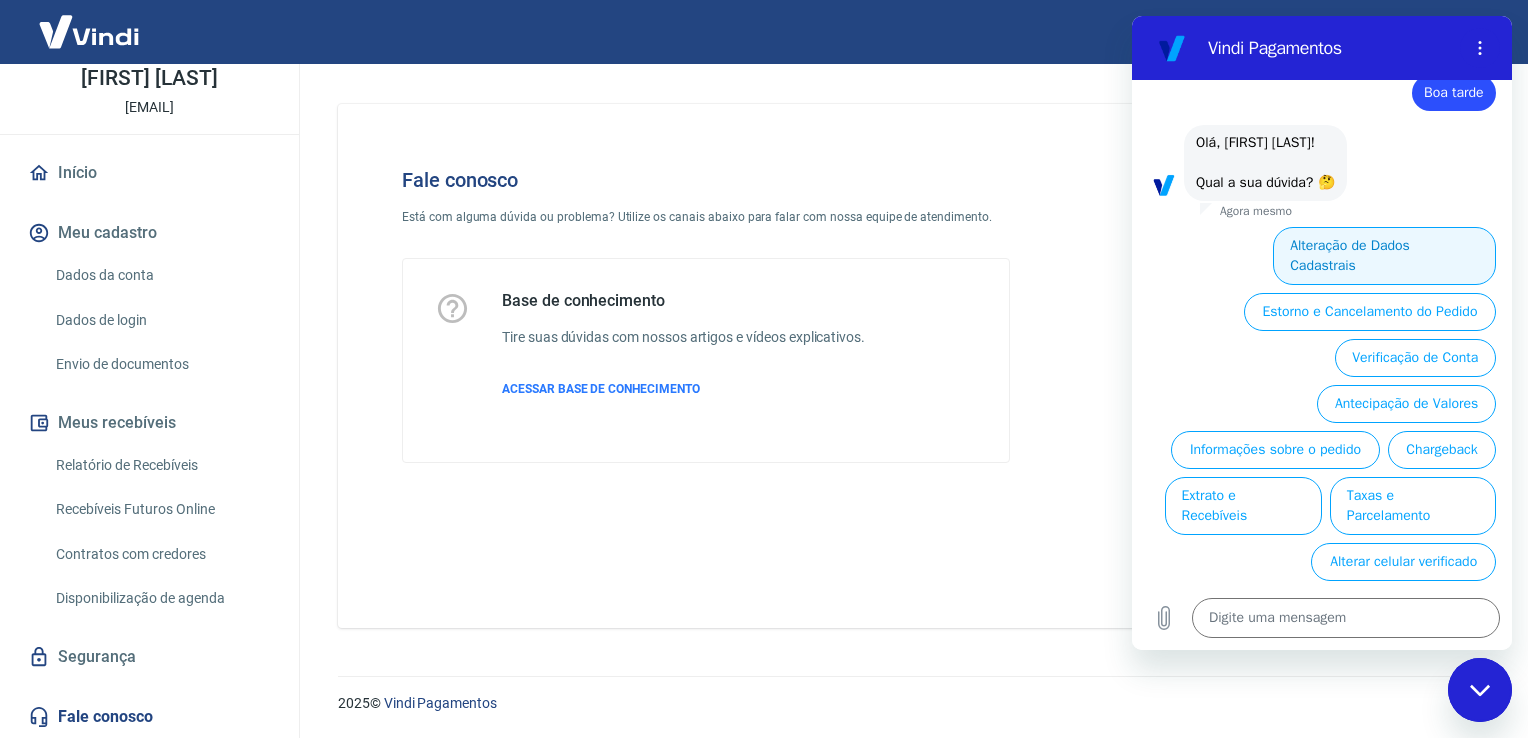 click on "Alteração de Dados Cadastrais" at bounding box center [1384, 256] 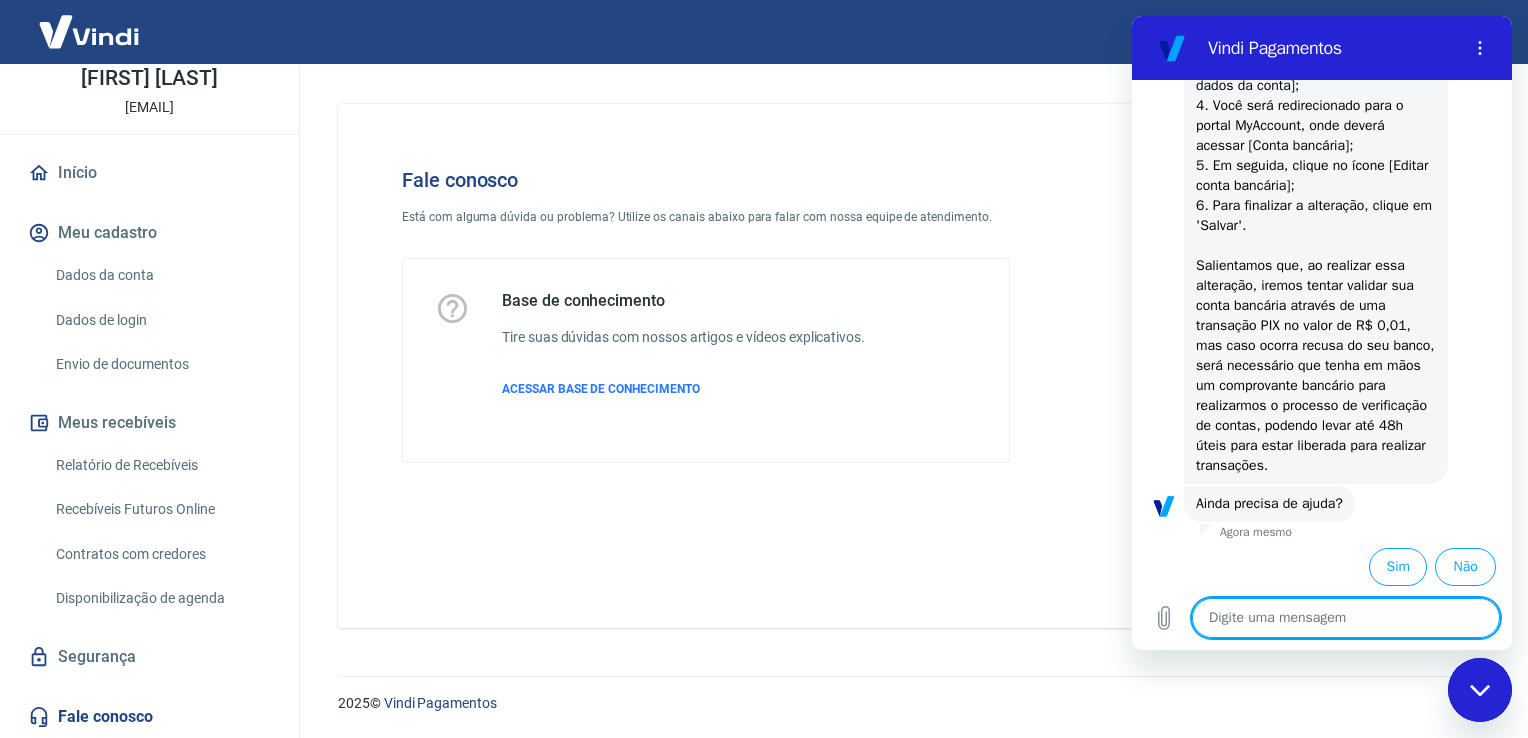 scroll, scrollTop: 420, scrollLeft: 0, axis: vertical 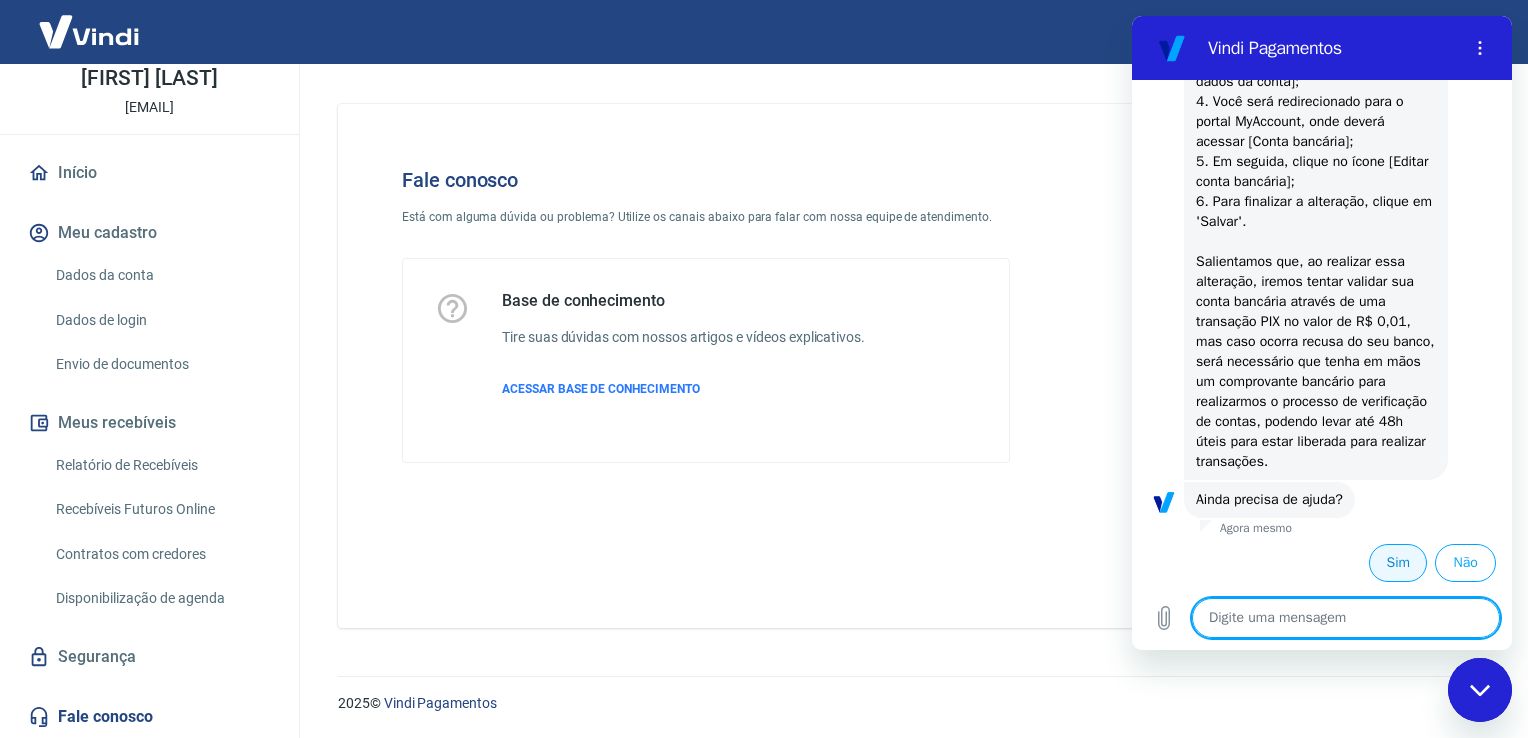 click on "Sim" at bounding box center [1398, 563] 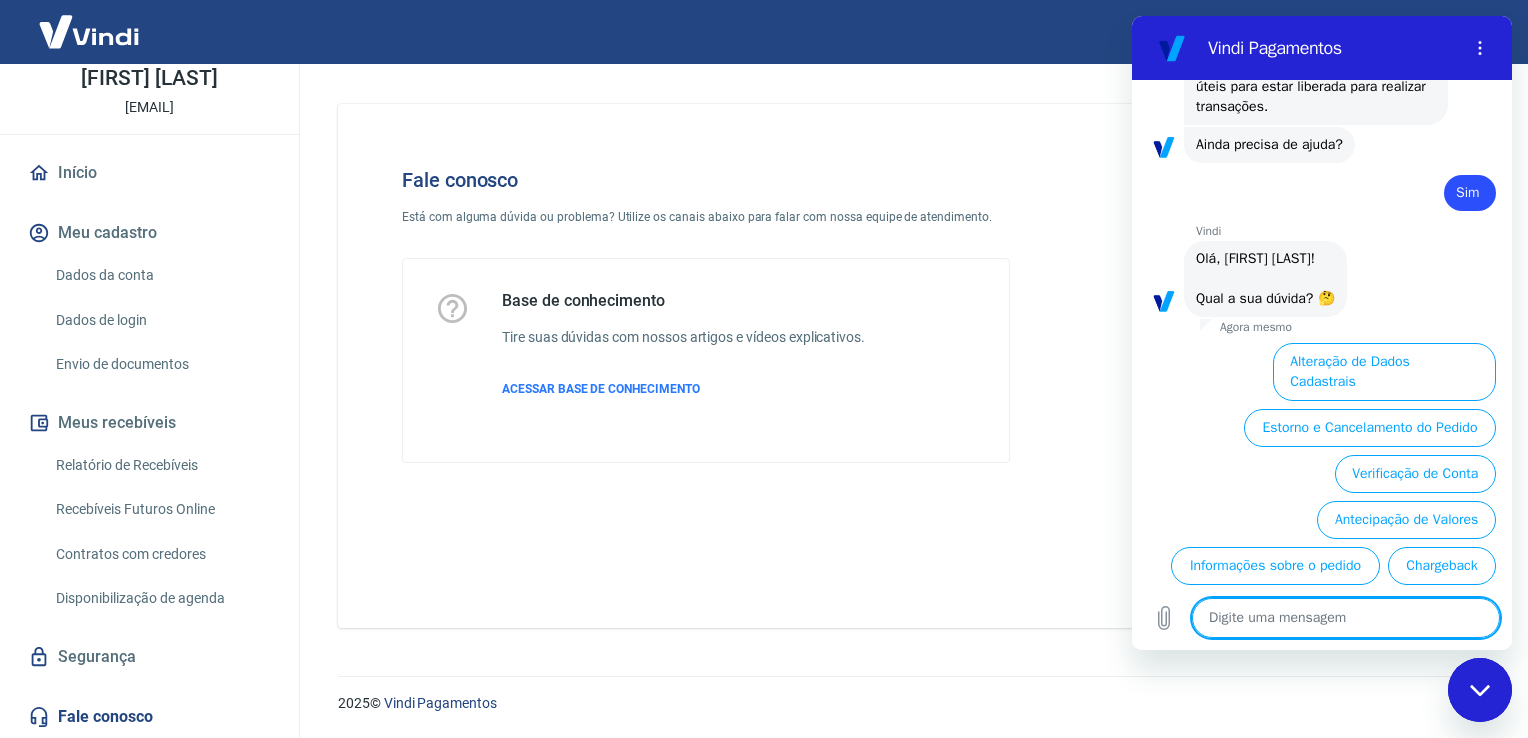 scroll, scrollTop: 893, scrollLeft: 0, axis: vertical 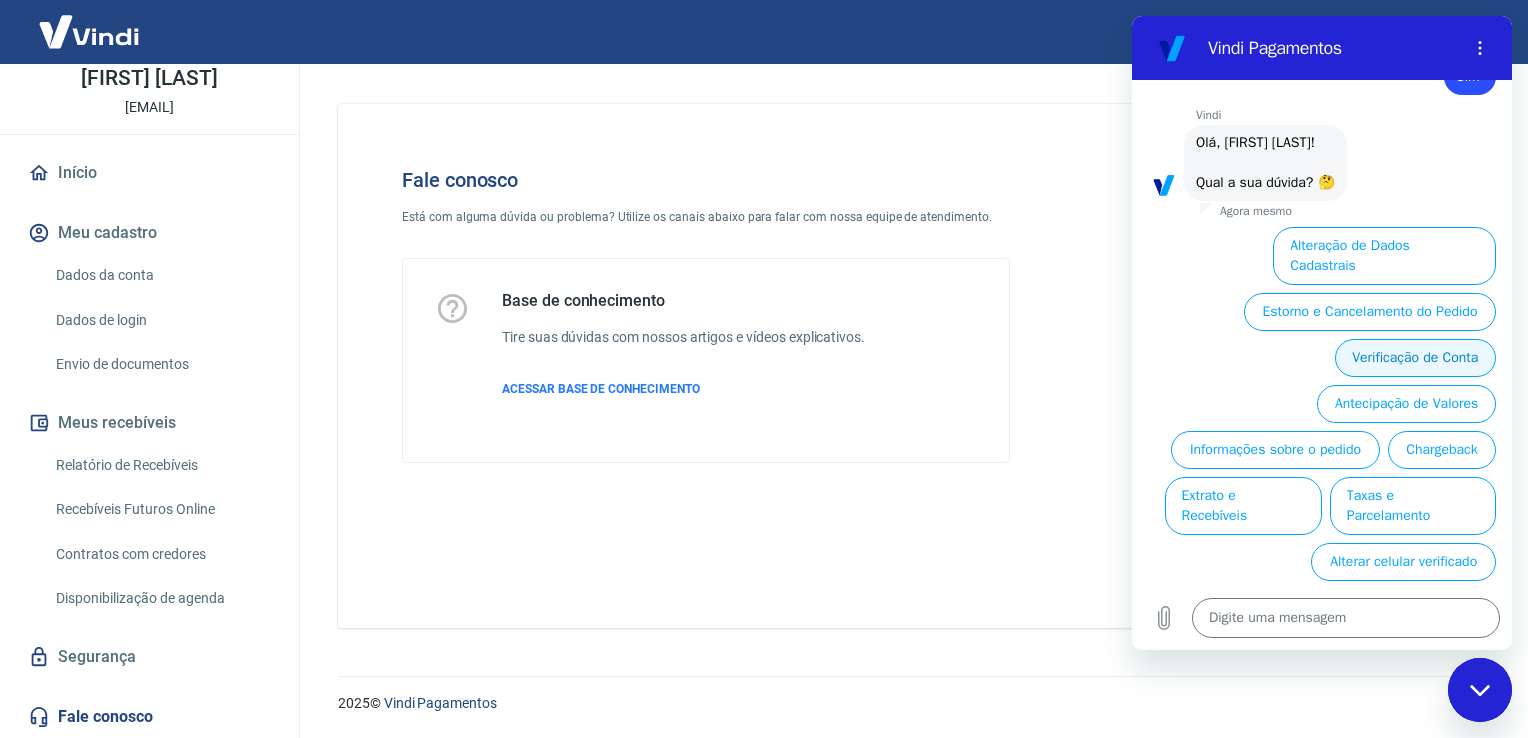 click on "Verificação de Conta" at bounding box center [1415, 358] 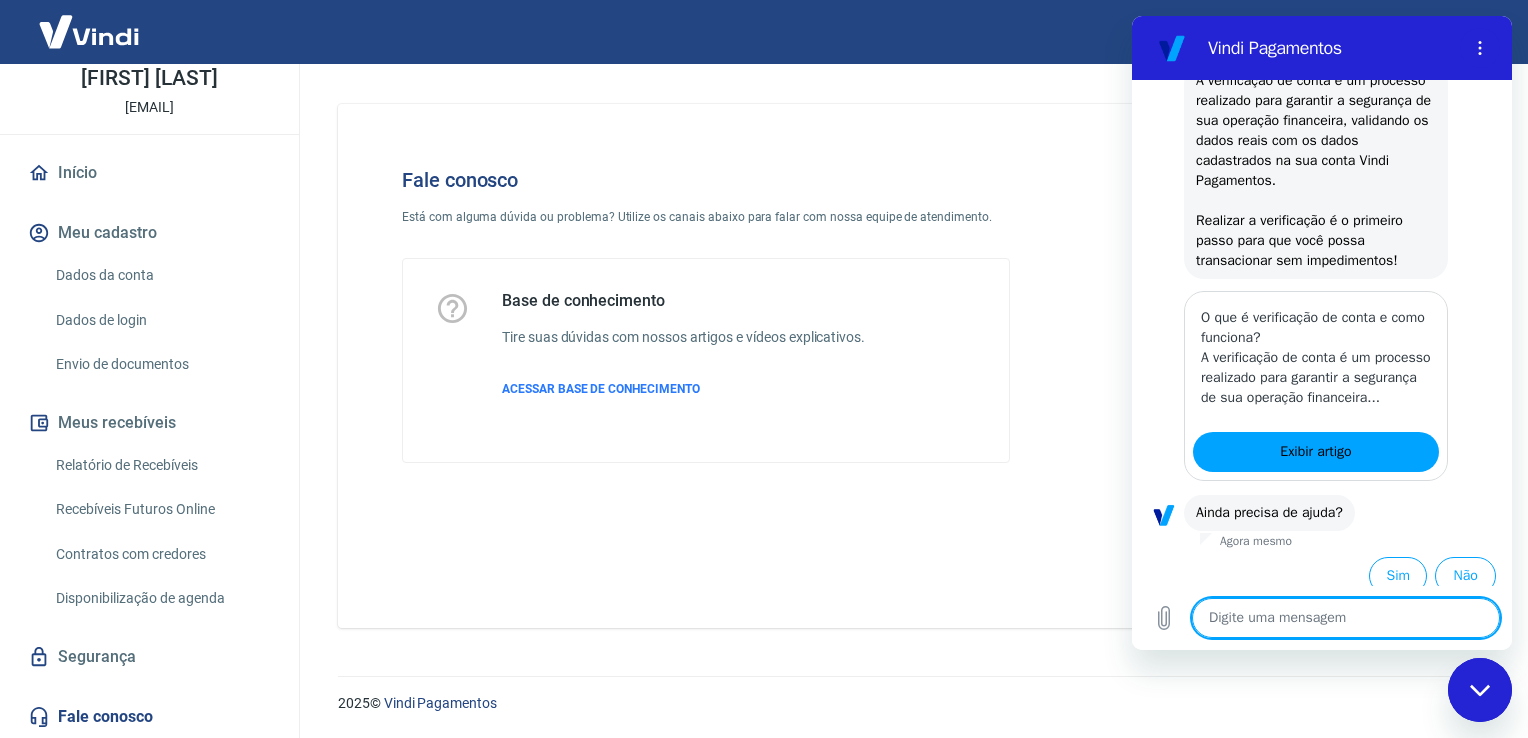 scroll, scrollTop: 1140, scrollLeft: 0, axis: vertical 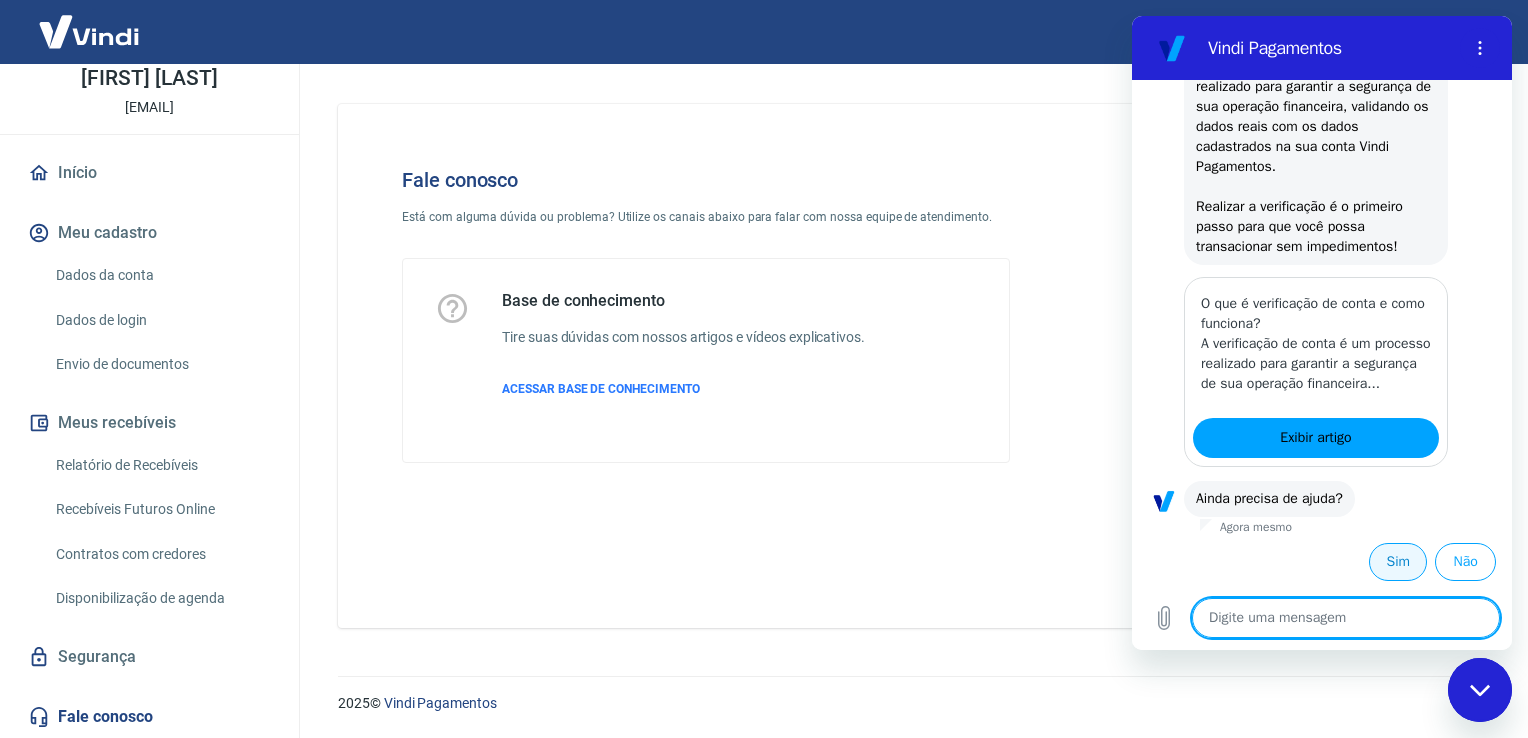 click on "Sim" at bounding box center [1398, 562] 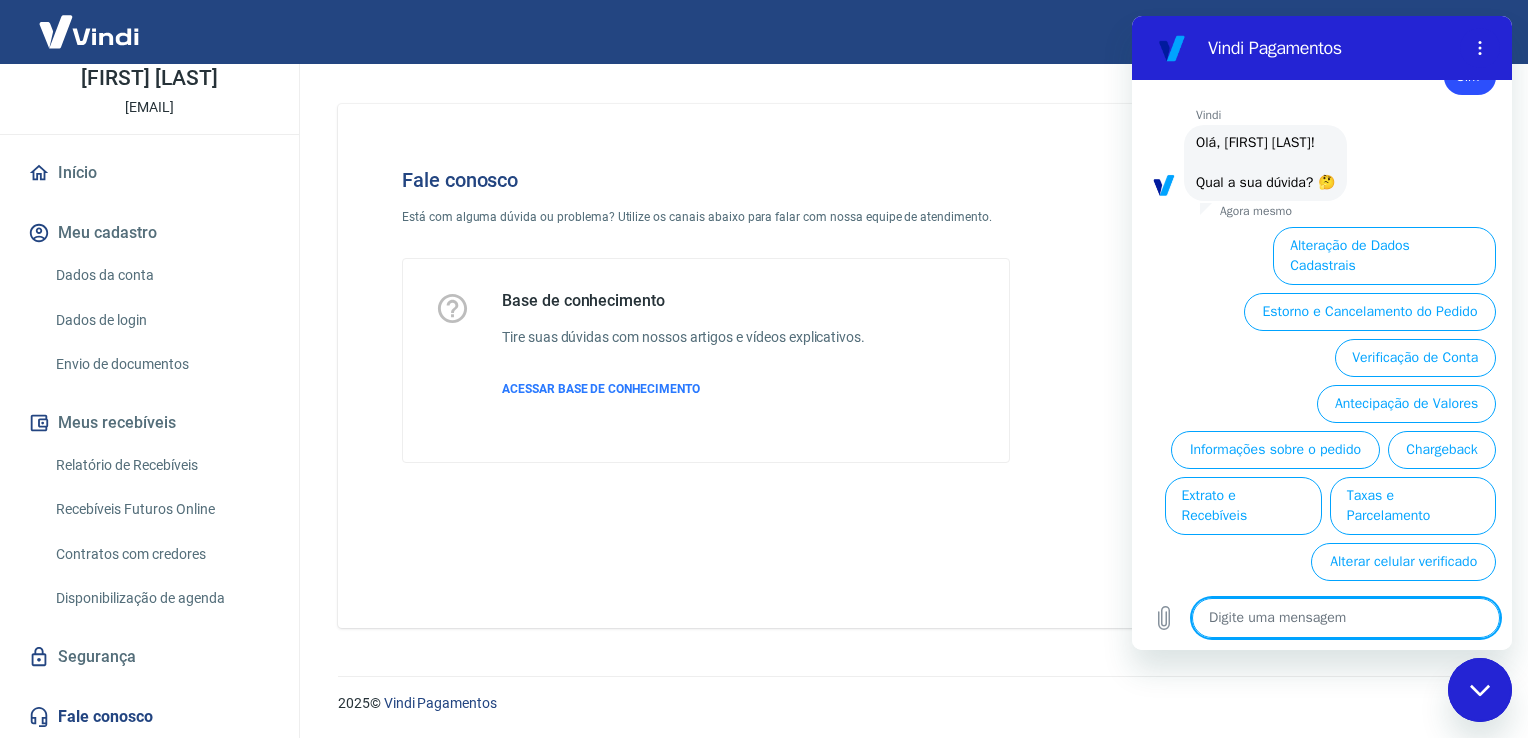 scroll, scrollTop: 1612, scrollLeft: 0, axis: vertical 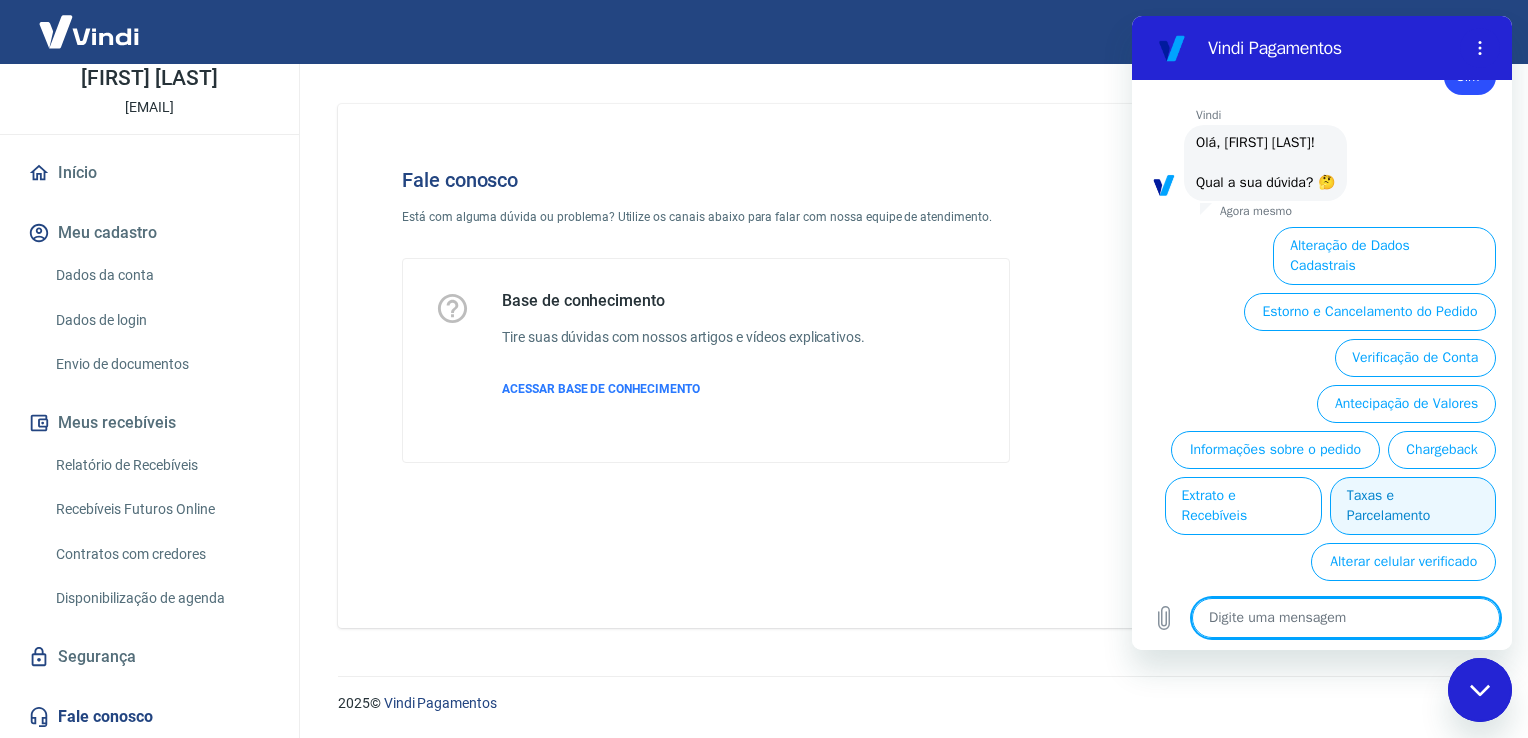 click on "Taxas e Parcelamento" at bounding box center (1413, 506) 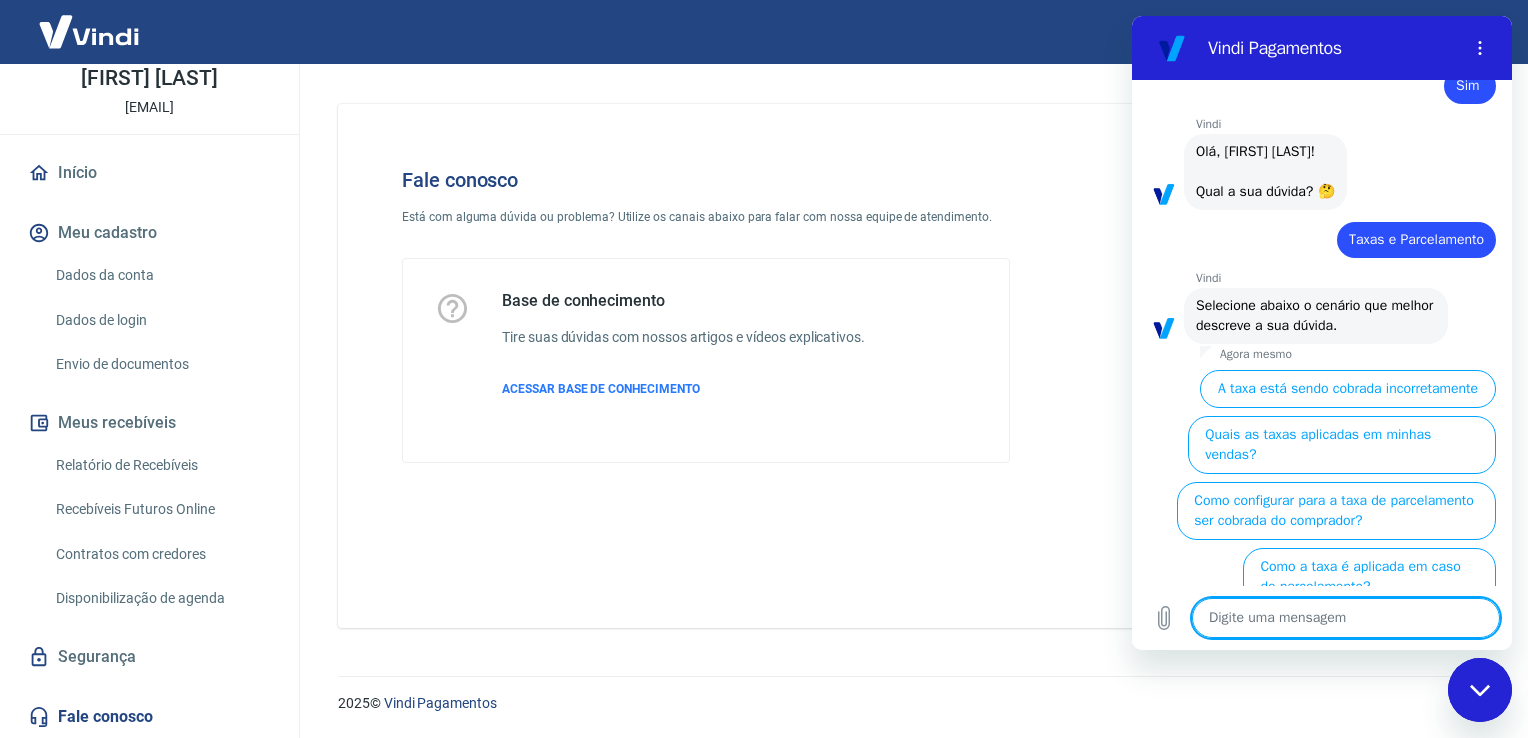 scroll, scrollTop: 1650, scrollLeft: 0, axis: vertical 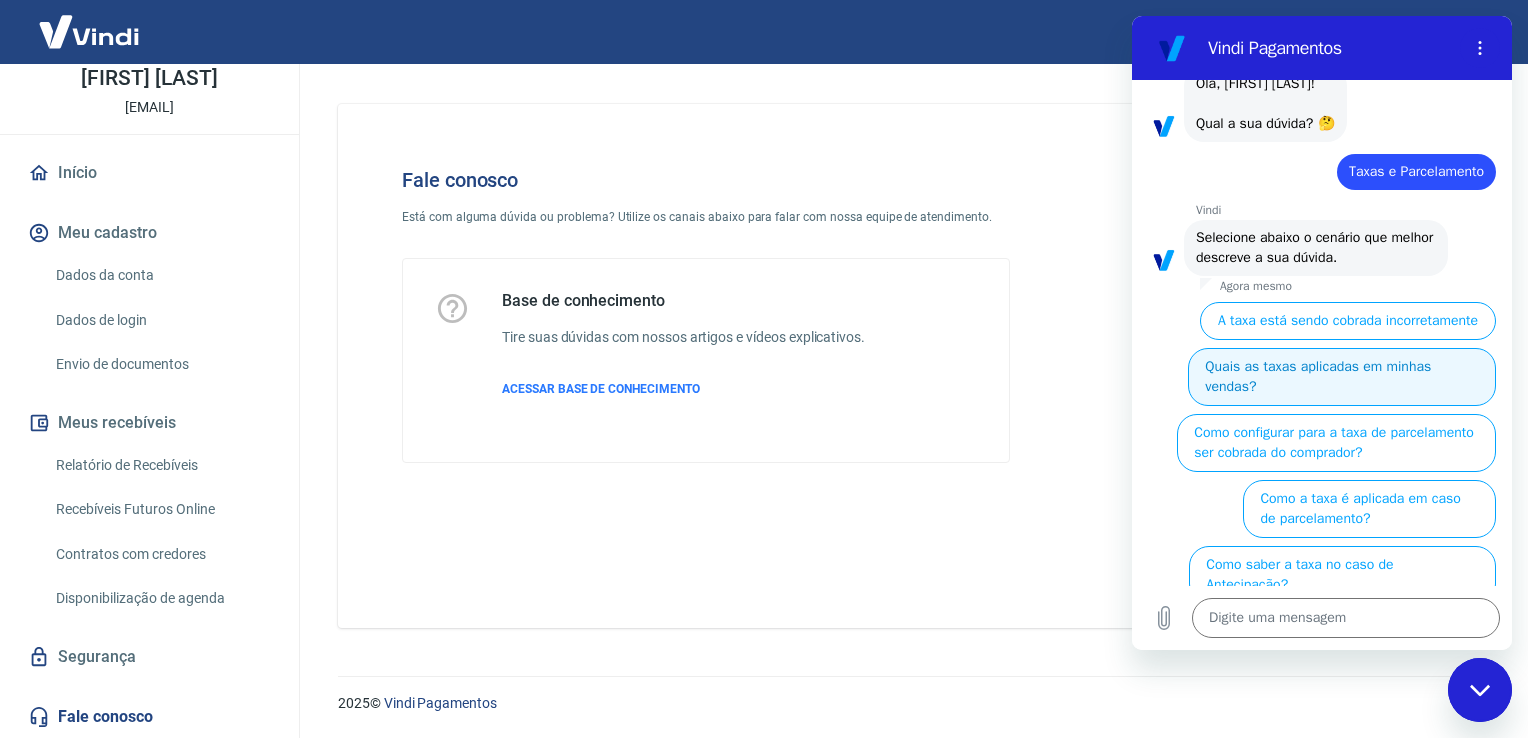 click on "Quais as taxas aplicadas em minhas vendas?" at bounding box center (1342, 377) 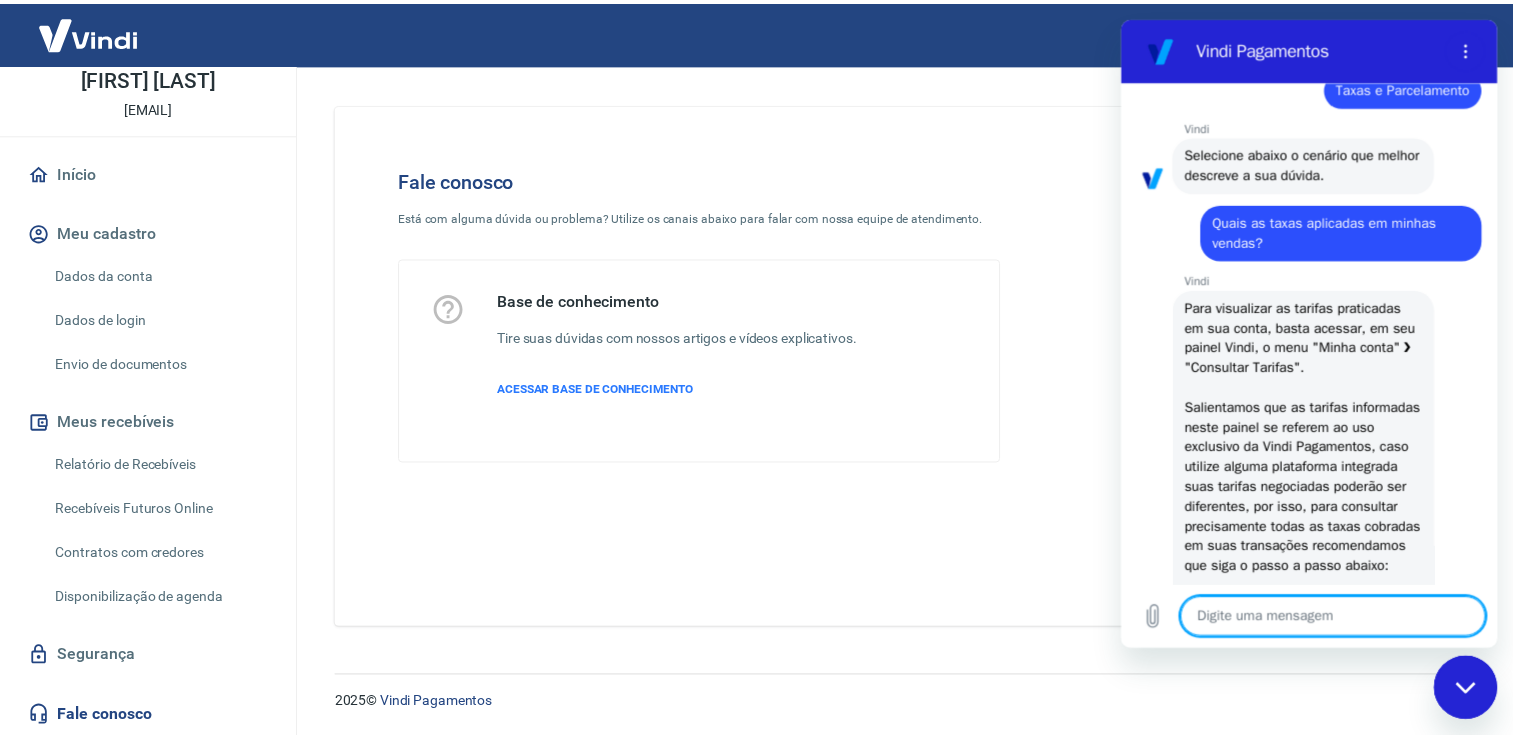 scroll, scrollTop: 1764, scrollLeft: 0, axis: vertical 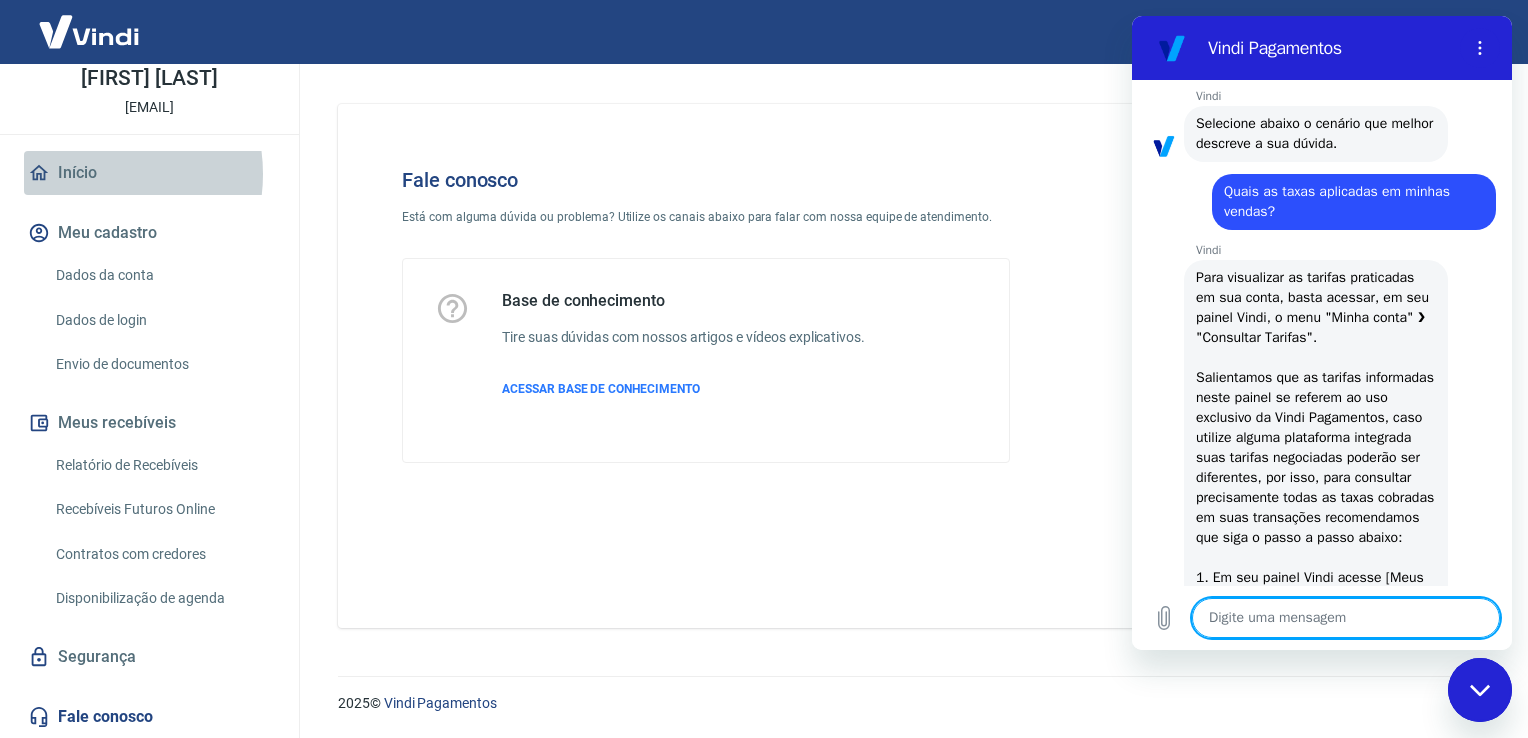 click on "Início" at bounding box center (149, 173) 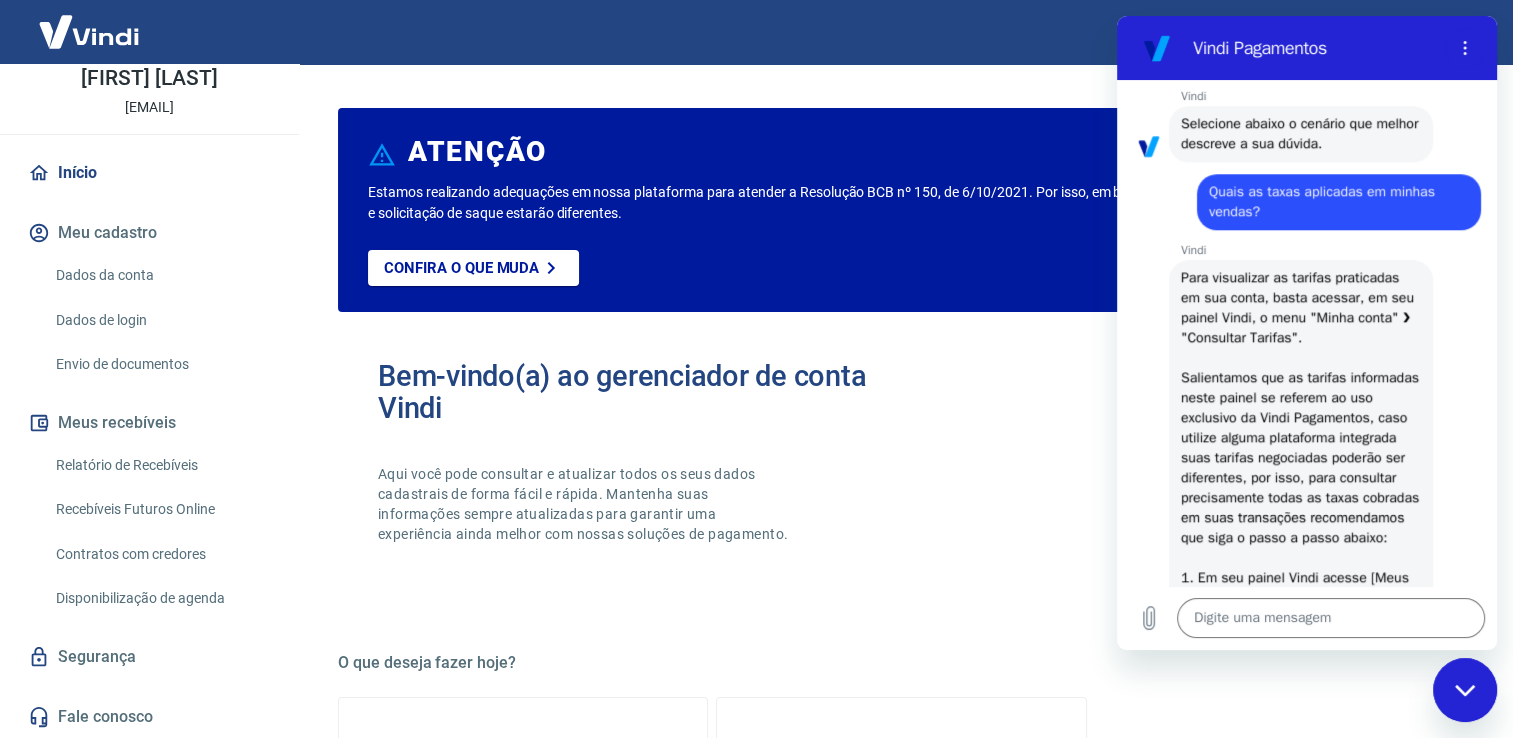 scroll, scrollTop: 400, scrollLeft: 0, axis: vertical 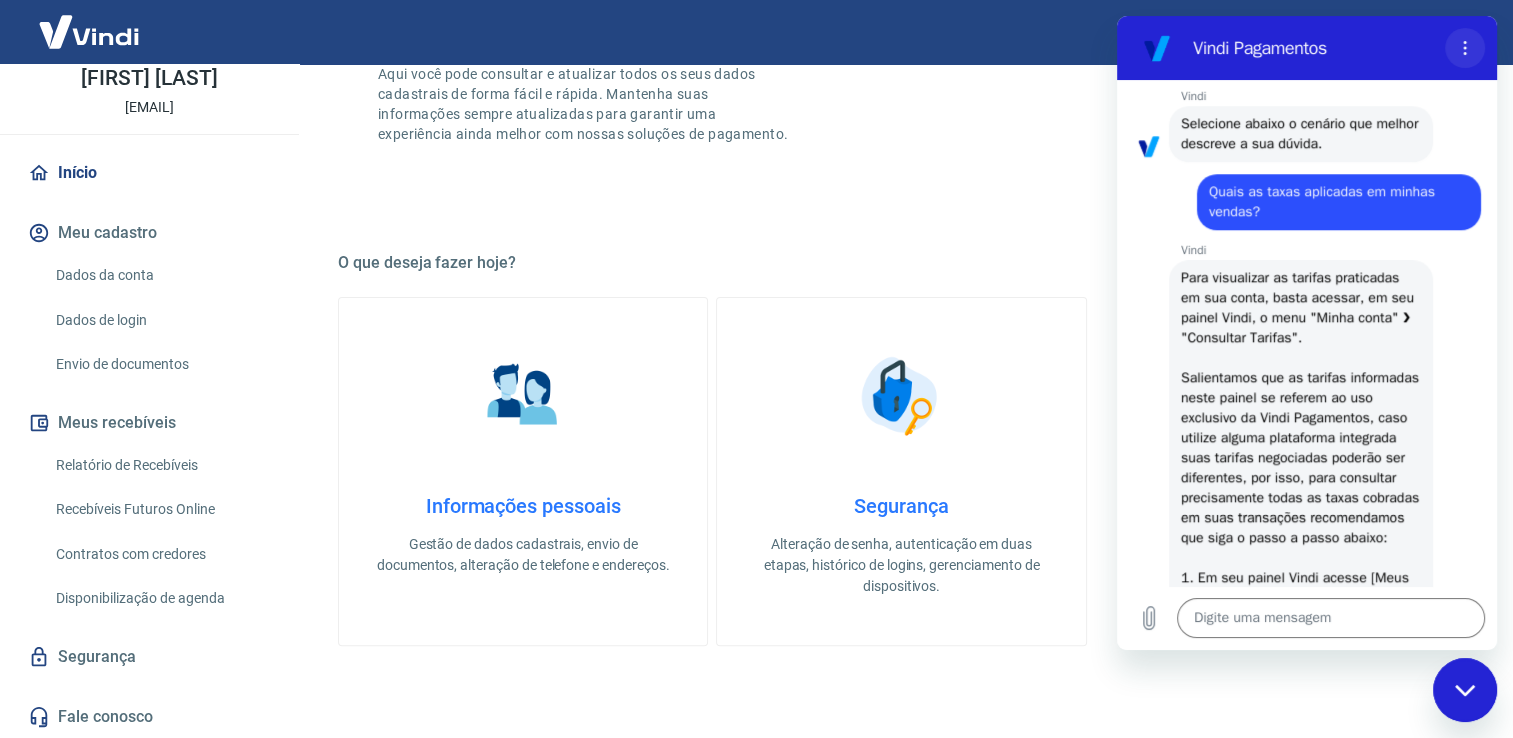 drag, startPoint x: 1469, startPoint y: 42, endPoint x: 1461, endPoint y: 50, distance: 11.313708 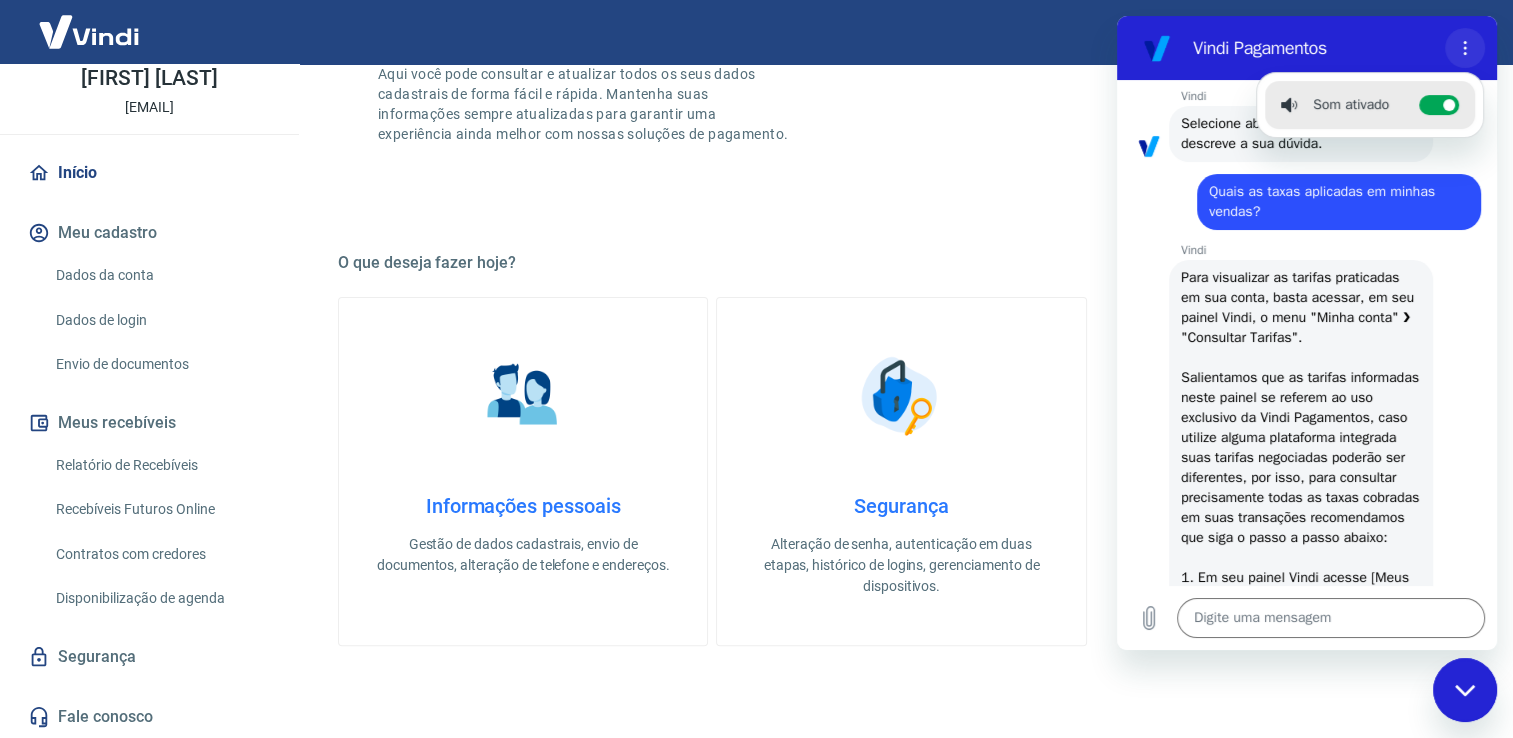 click 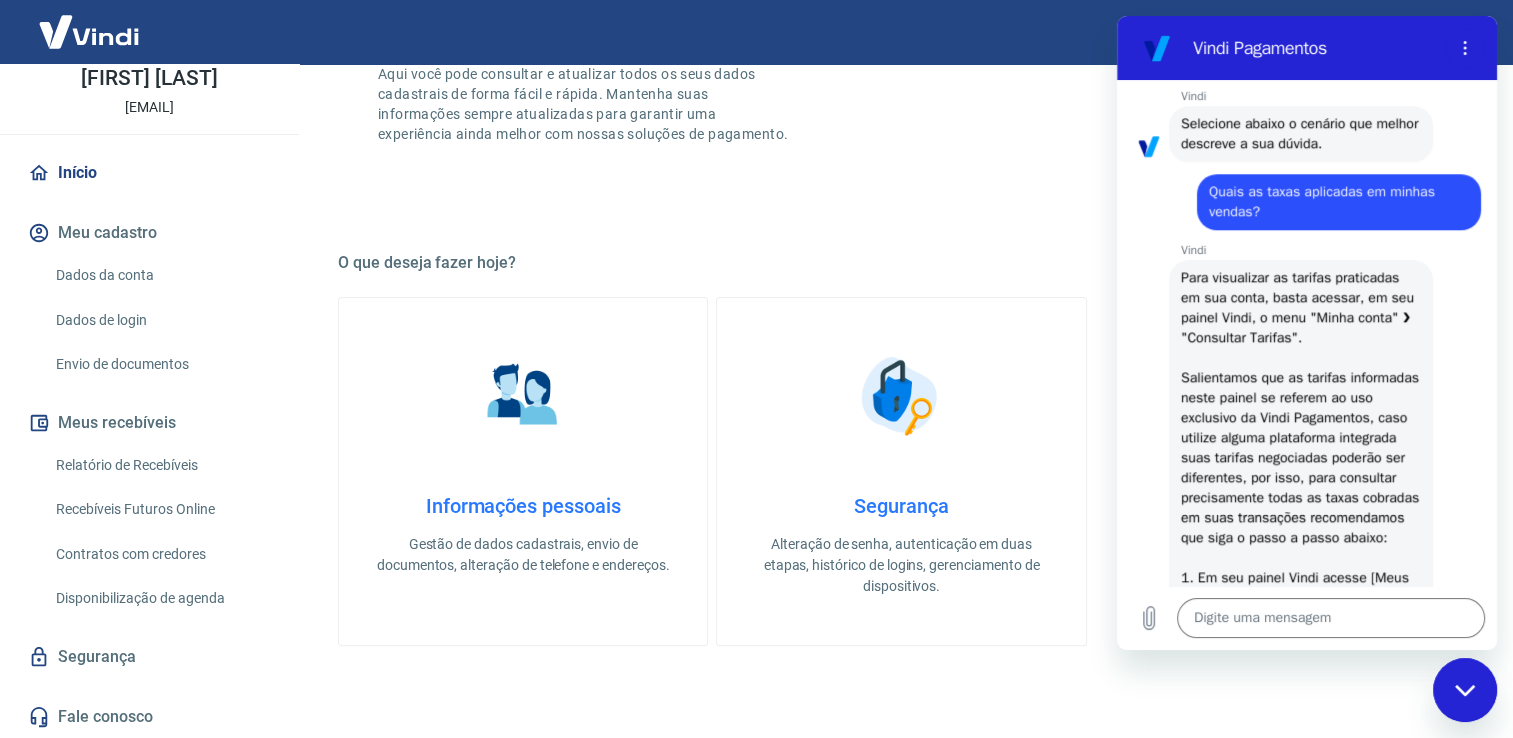 drag, startPoint x: 1469, startPoint y: 692, endPoint x: 2821, endPoint y: 1362, distance: 1508.9082 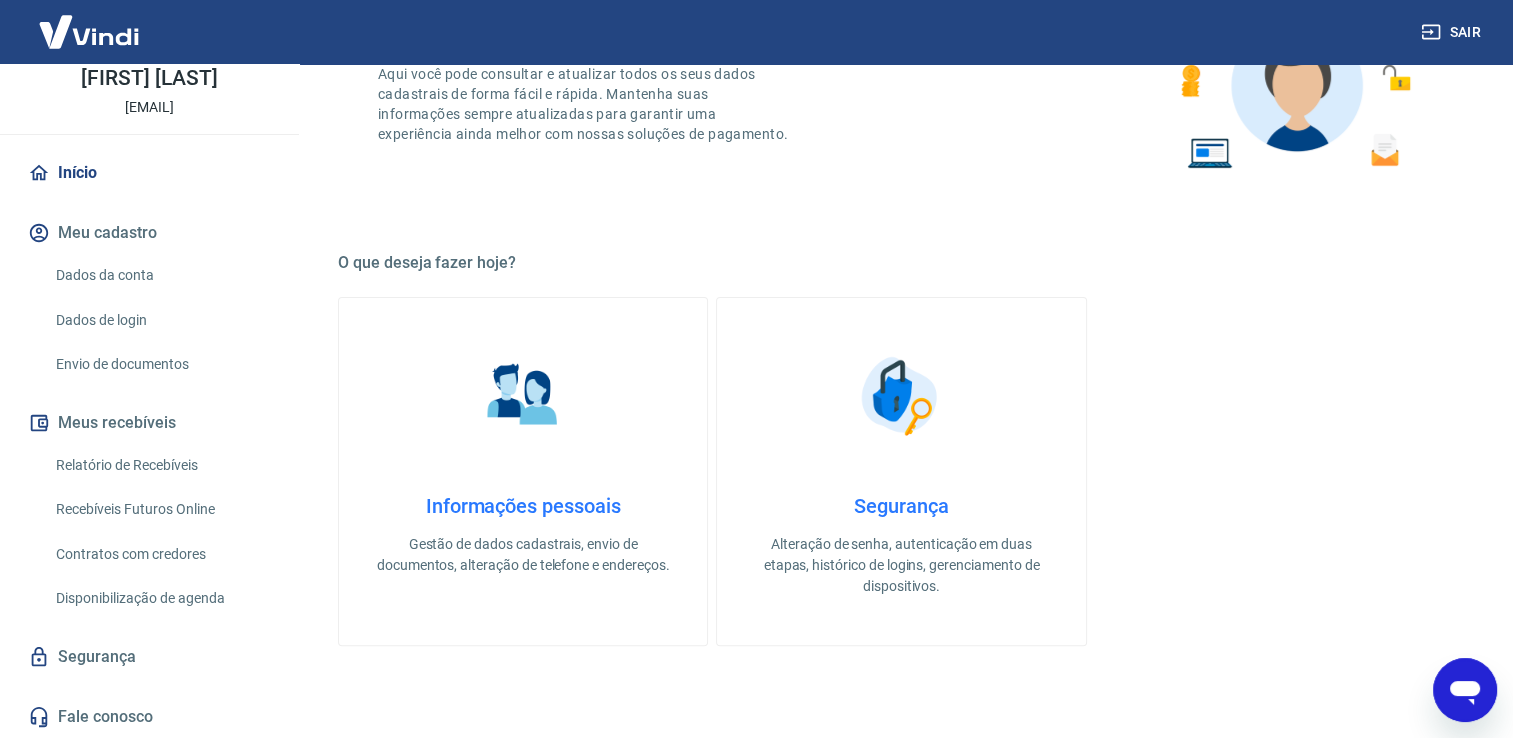click on "Informações pessoais" at bounding box center [523, 506] 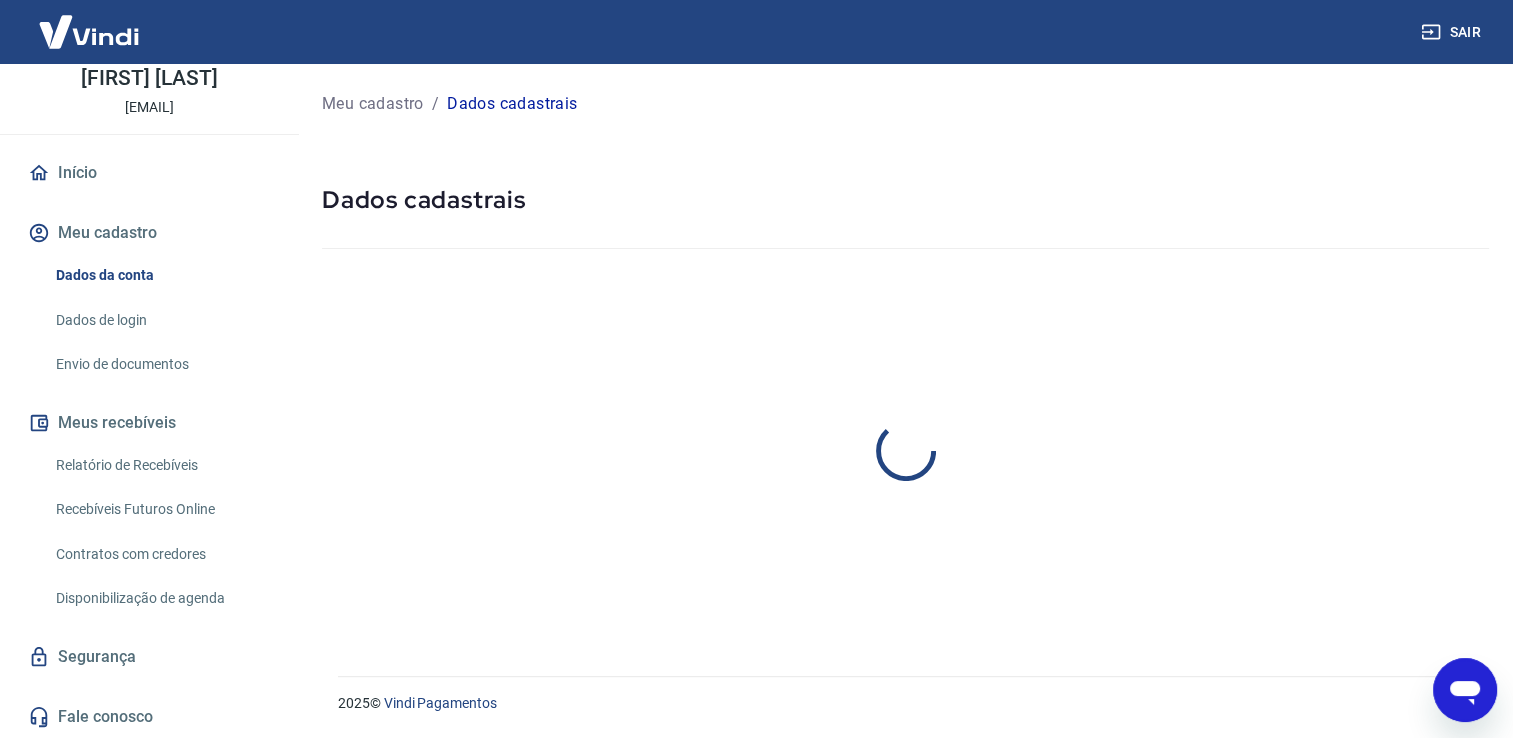 scroll, scrollTop: 0, scrollLeft: 0, axis: both 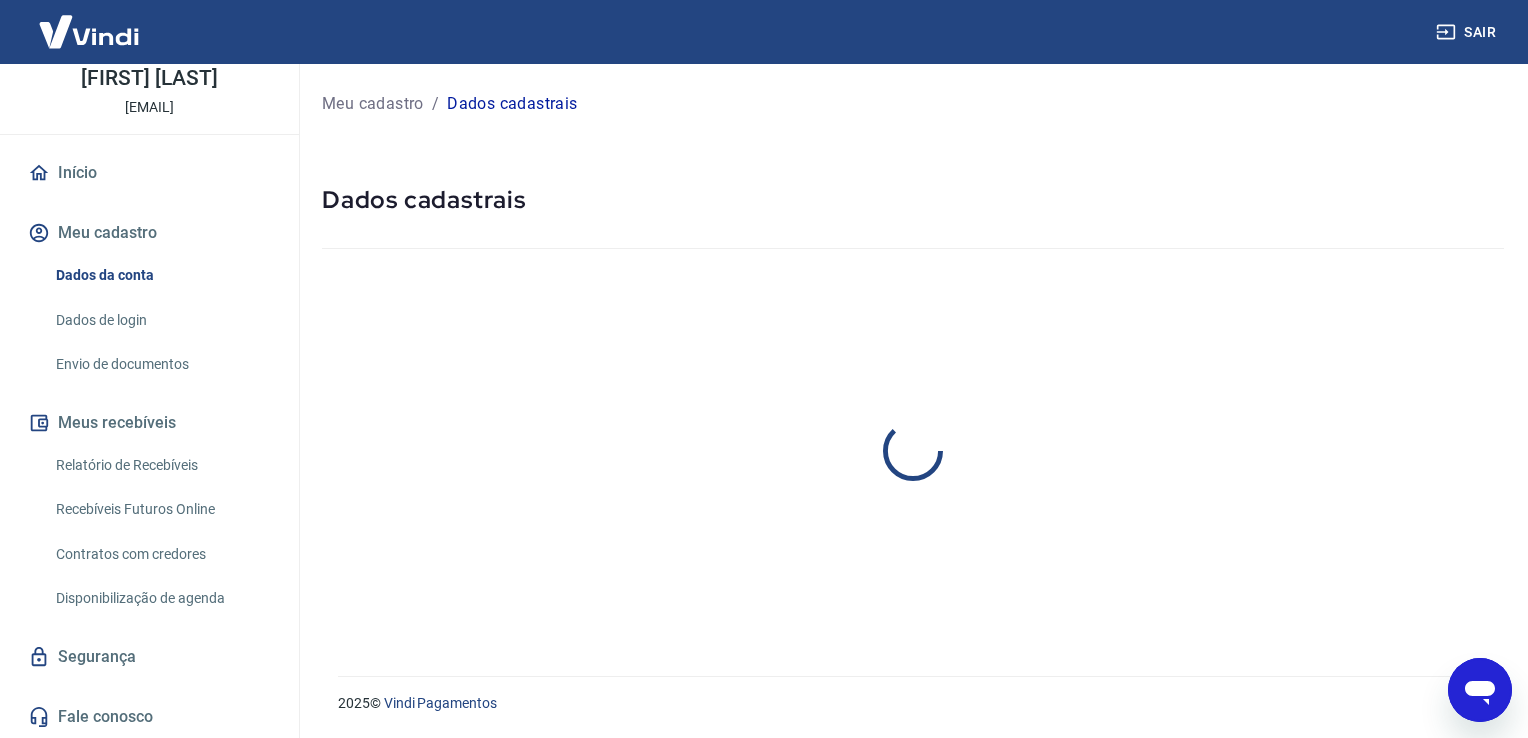 select on "SP" 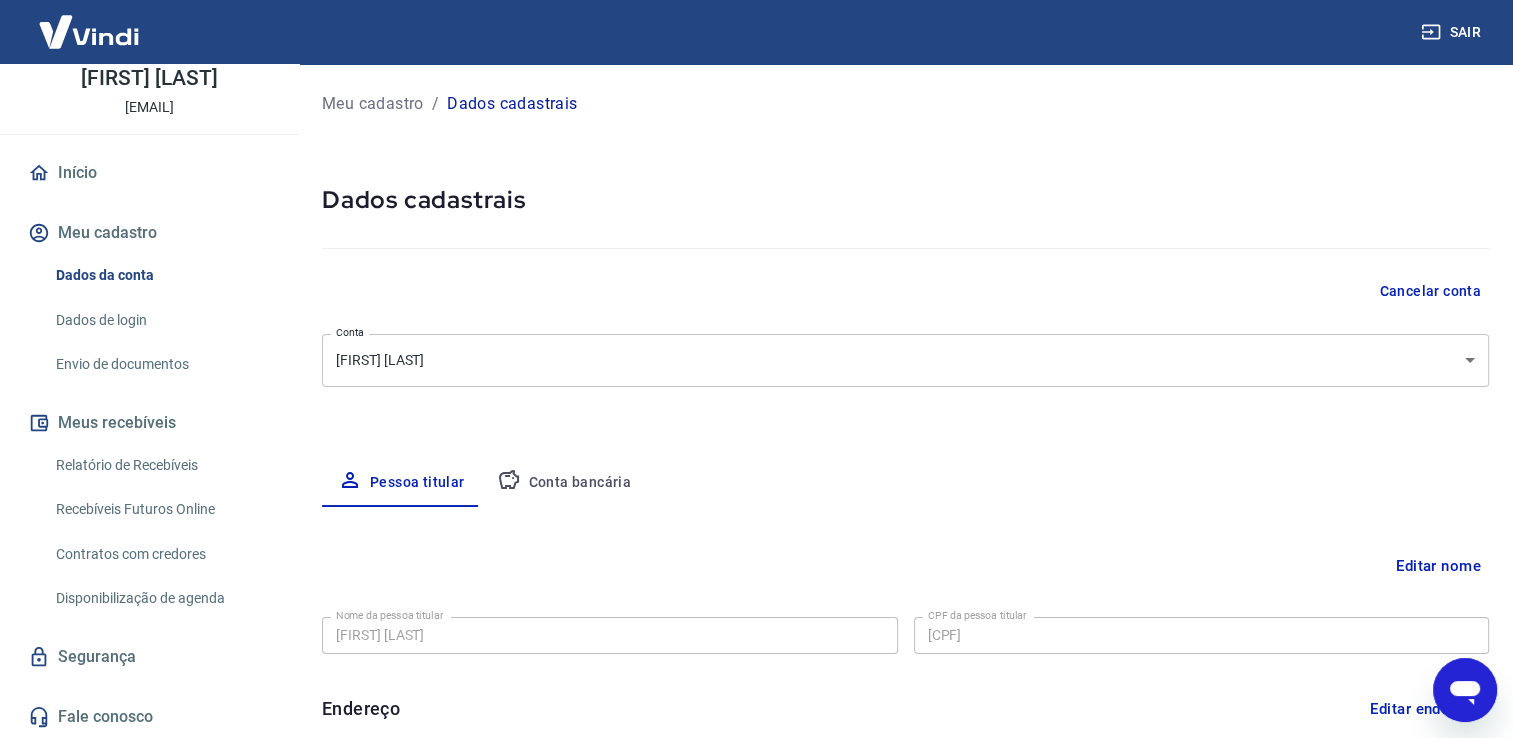click on "Cancelar conta" at bounding box center [1430, 291] 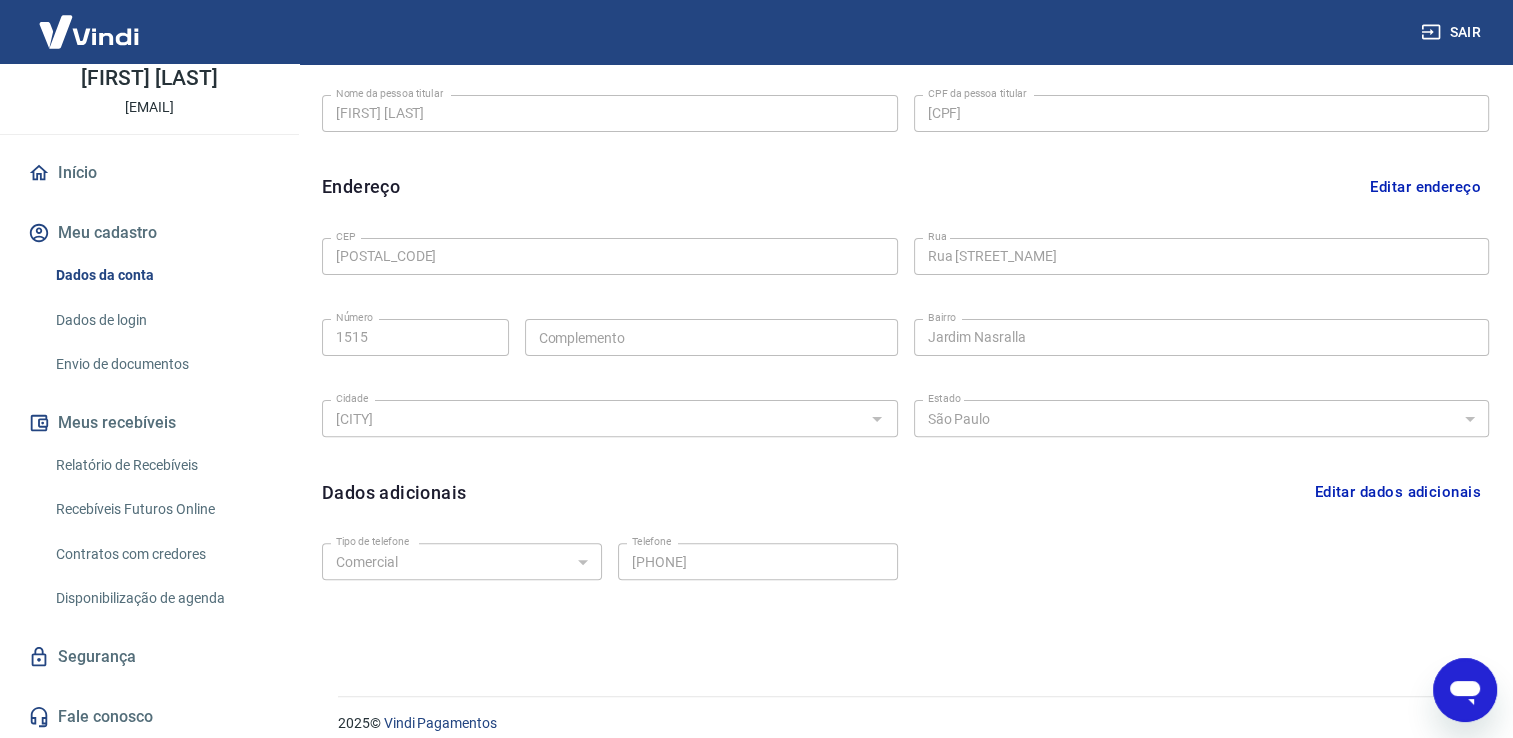 scroll, scrollTop: 541, scrollLeft: 0, axis: vertical 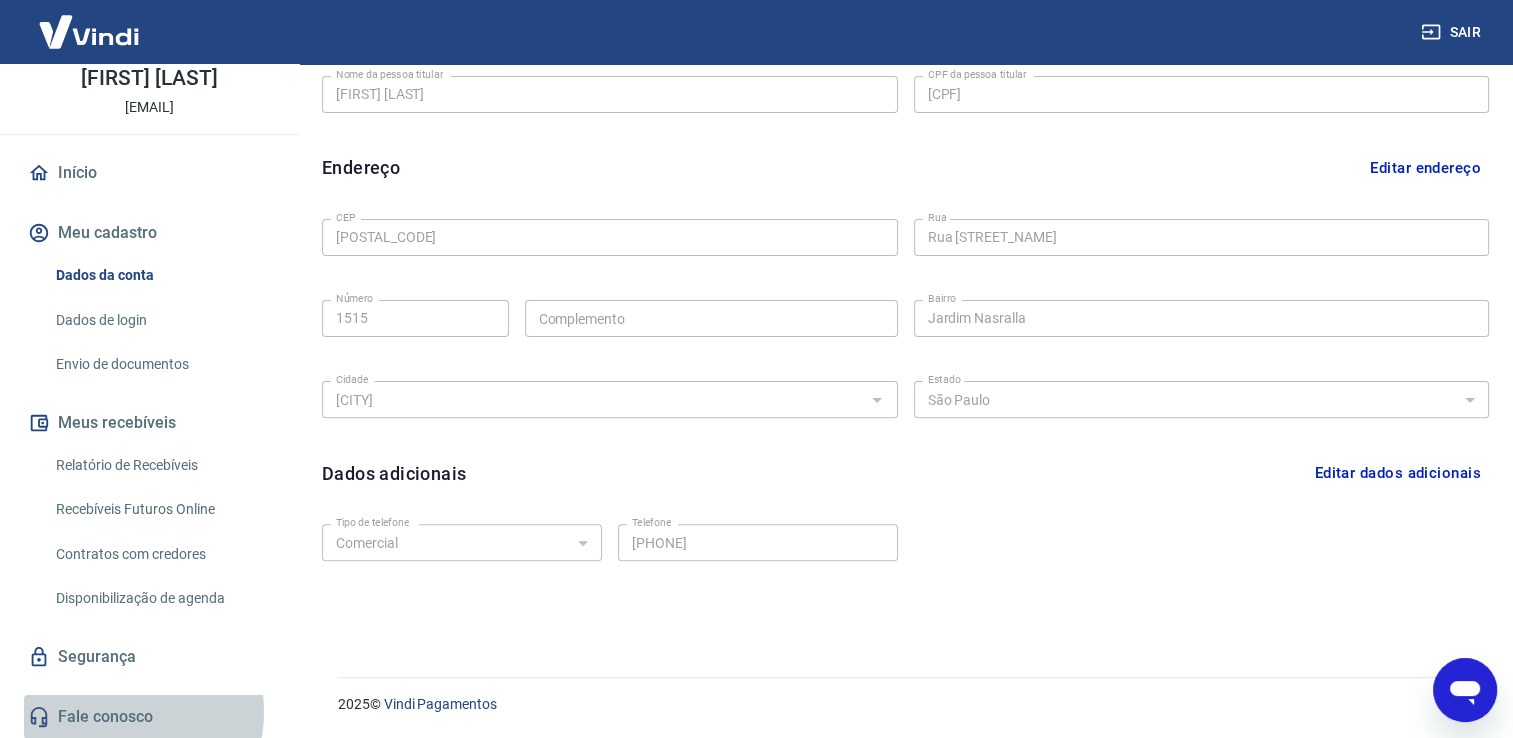 click on "Fale conosco" at bounding box center (149, 717) 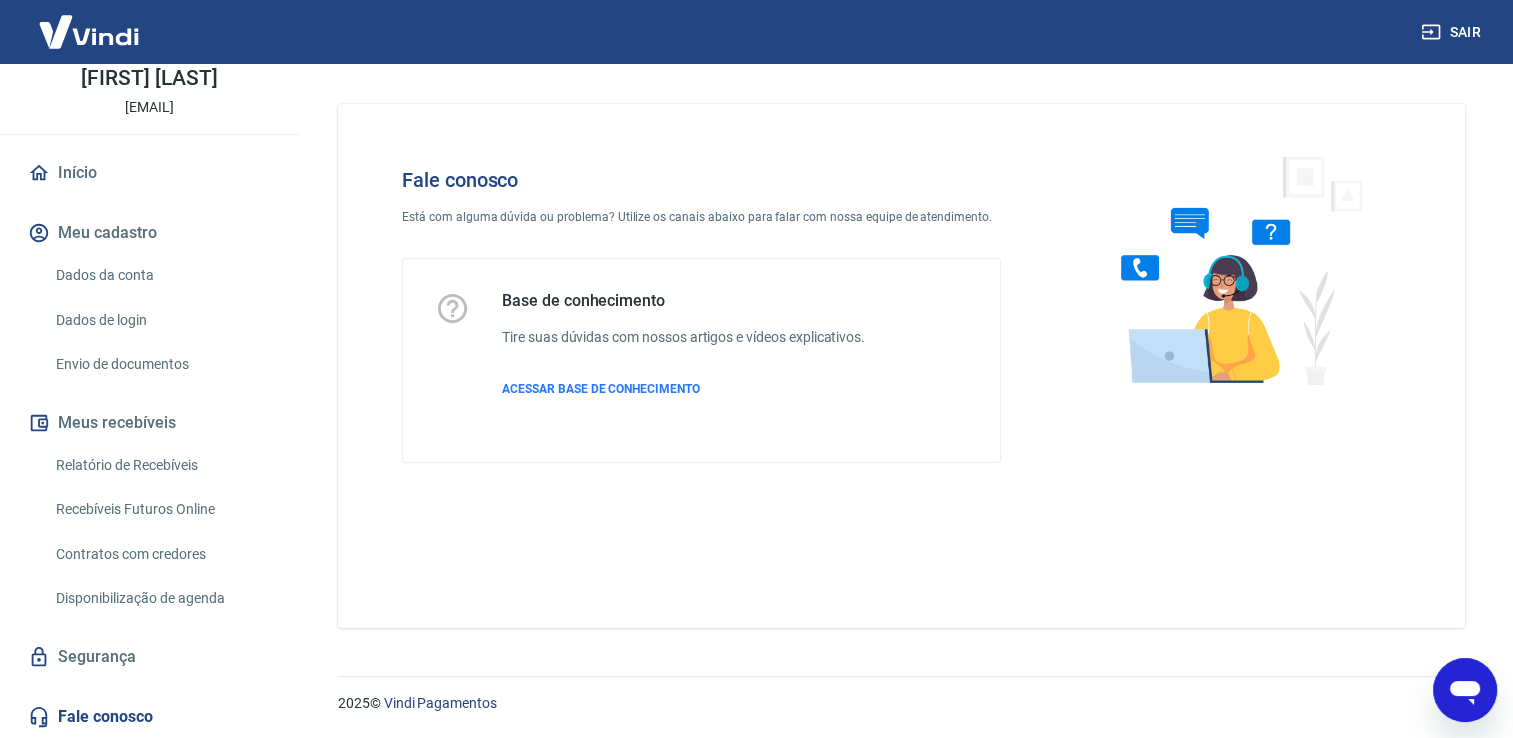 scroll, scrollTop: 0, scrollLeft: 0, axis: both 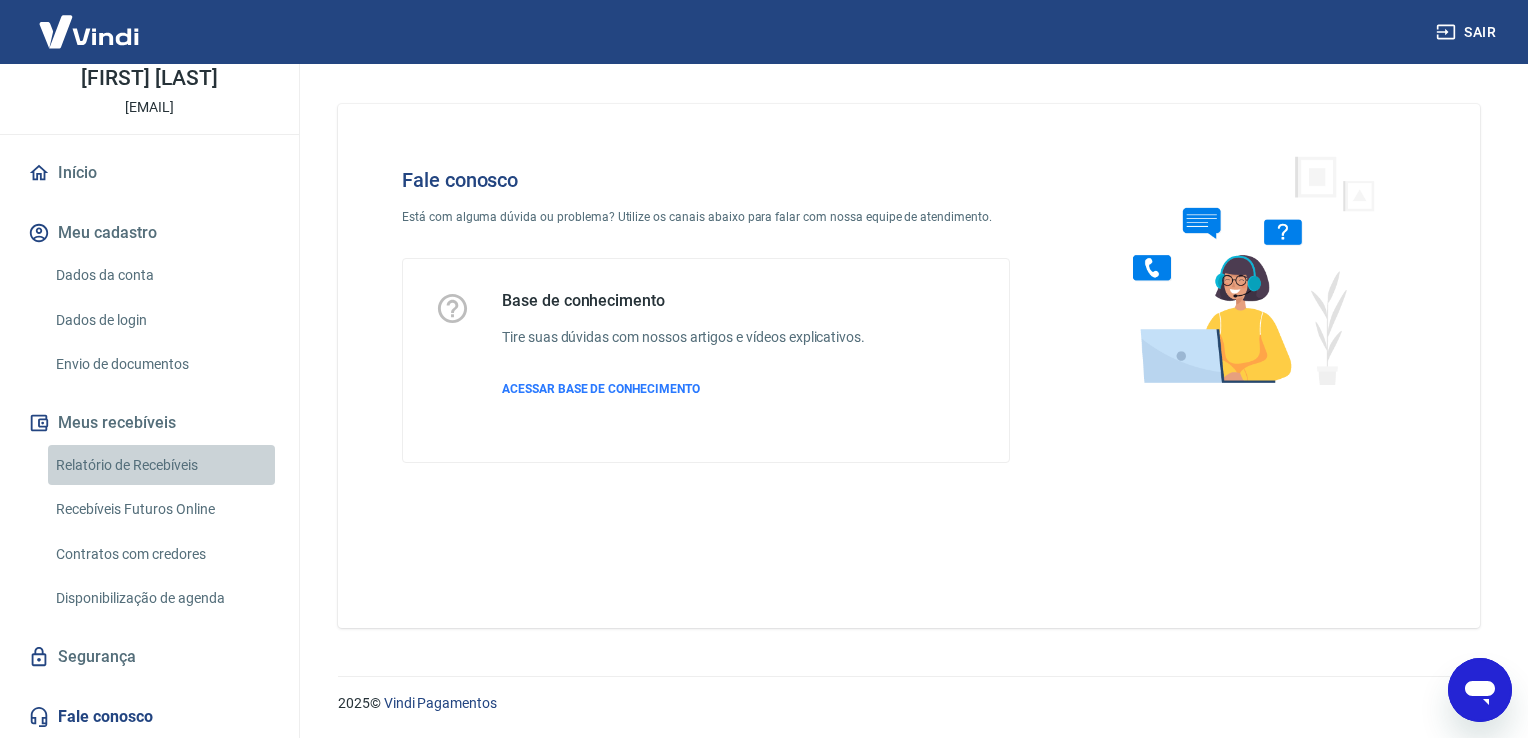 click on "Relatório de Recebíveis" at bounding box center [161, 465] 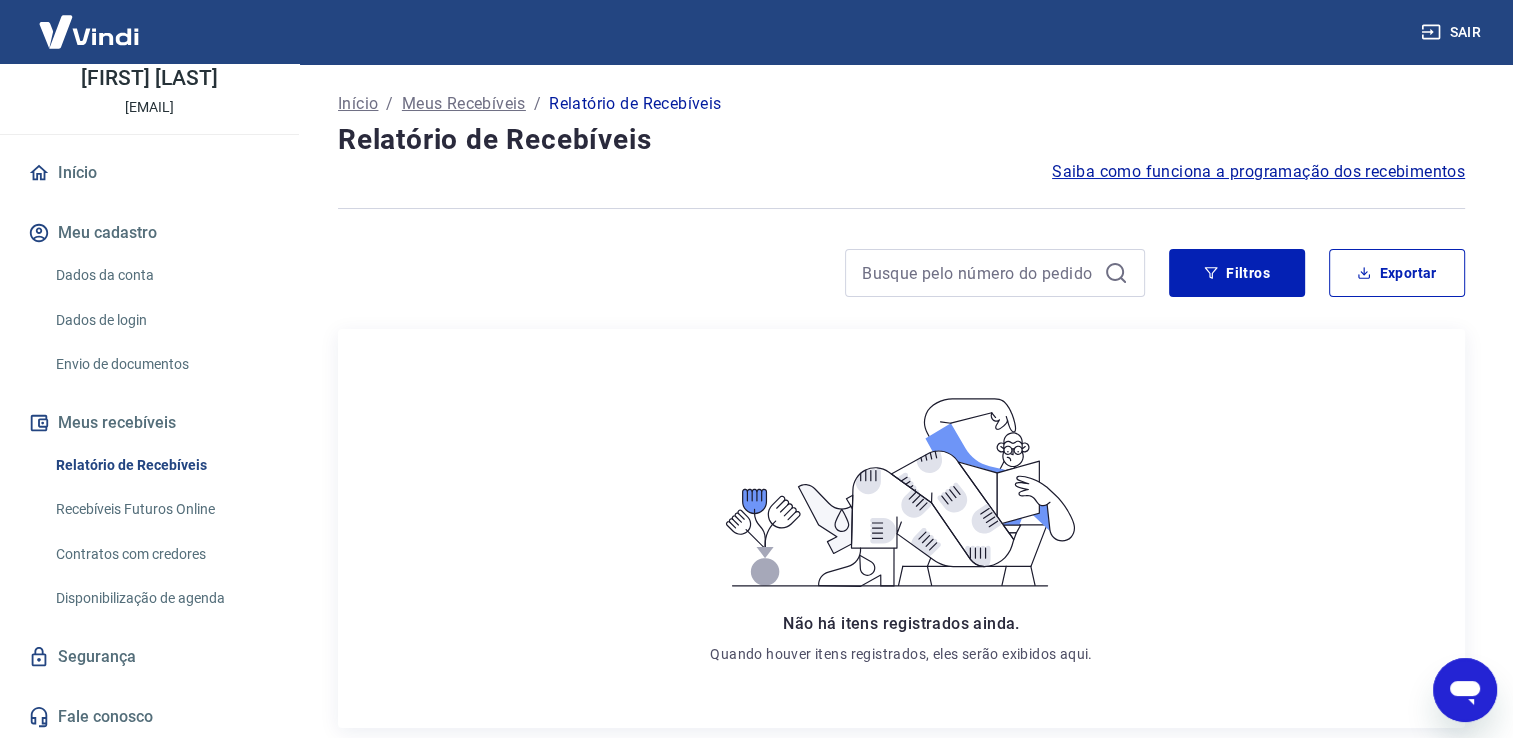 click on "Recebíveis Futuros Online" at bounding box center (161, 509) 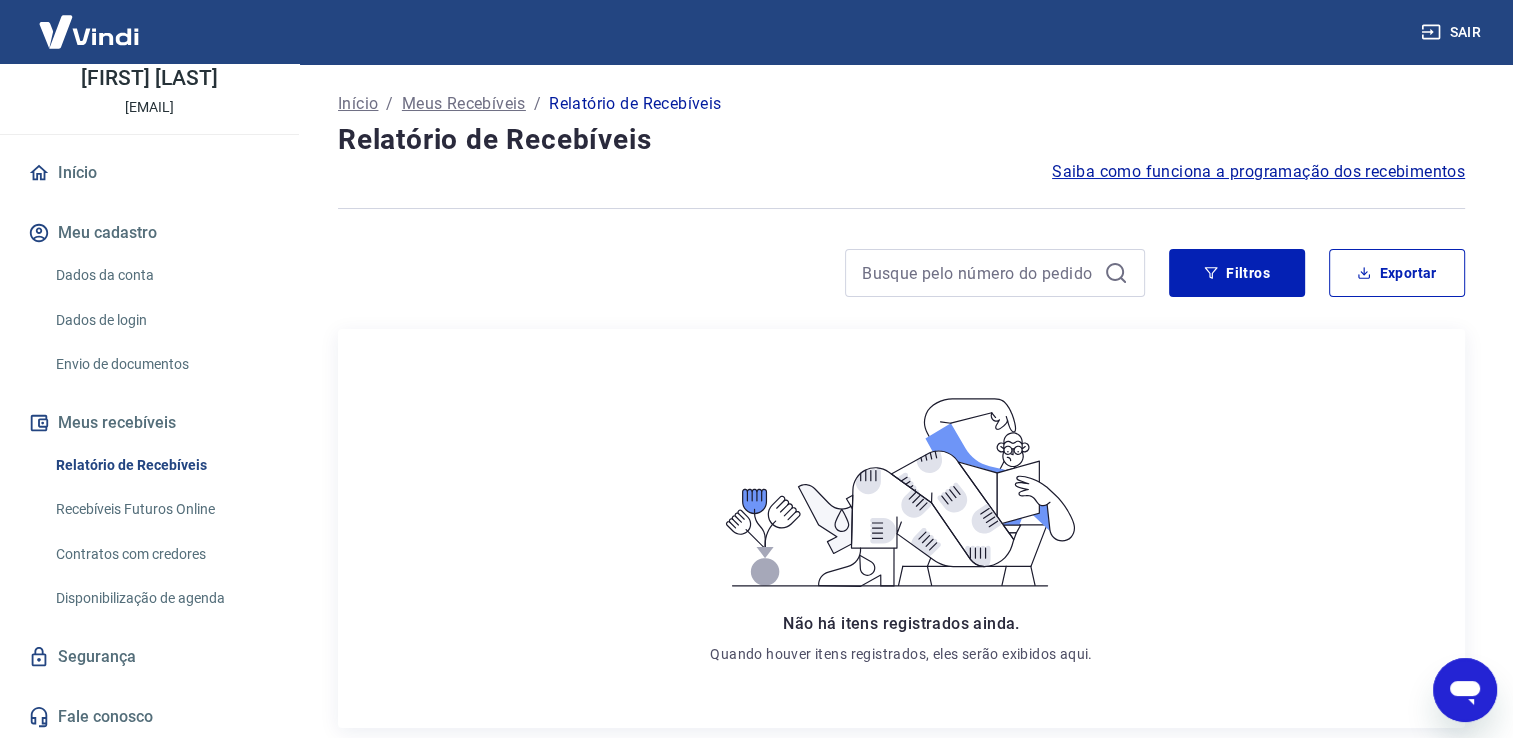 type on "x" 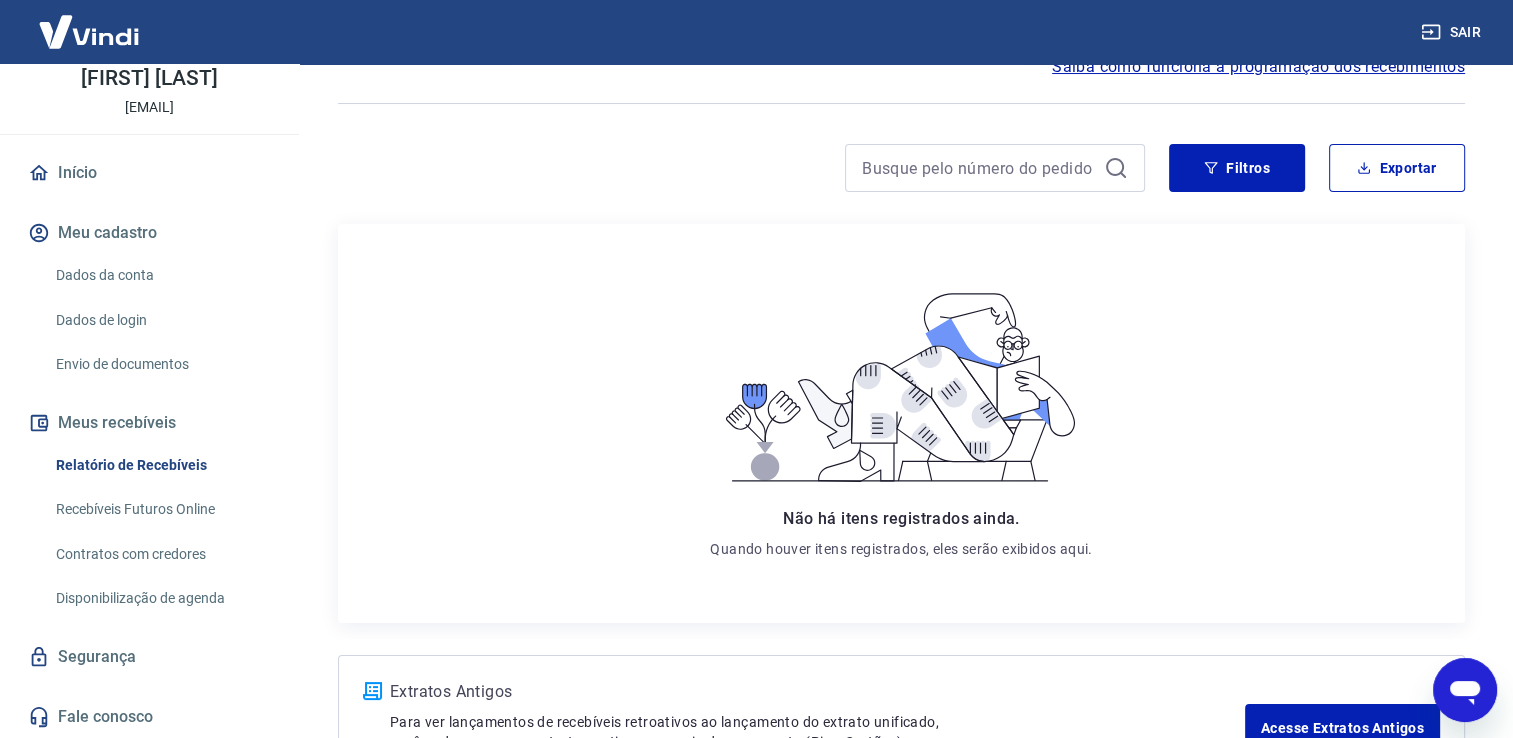 scroll, scrollTop: 0, scrollLeft: 0, axis: both 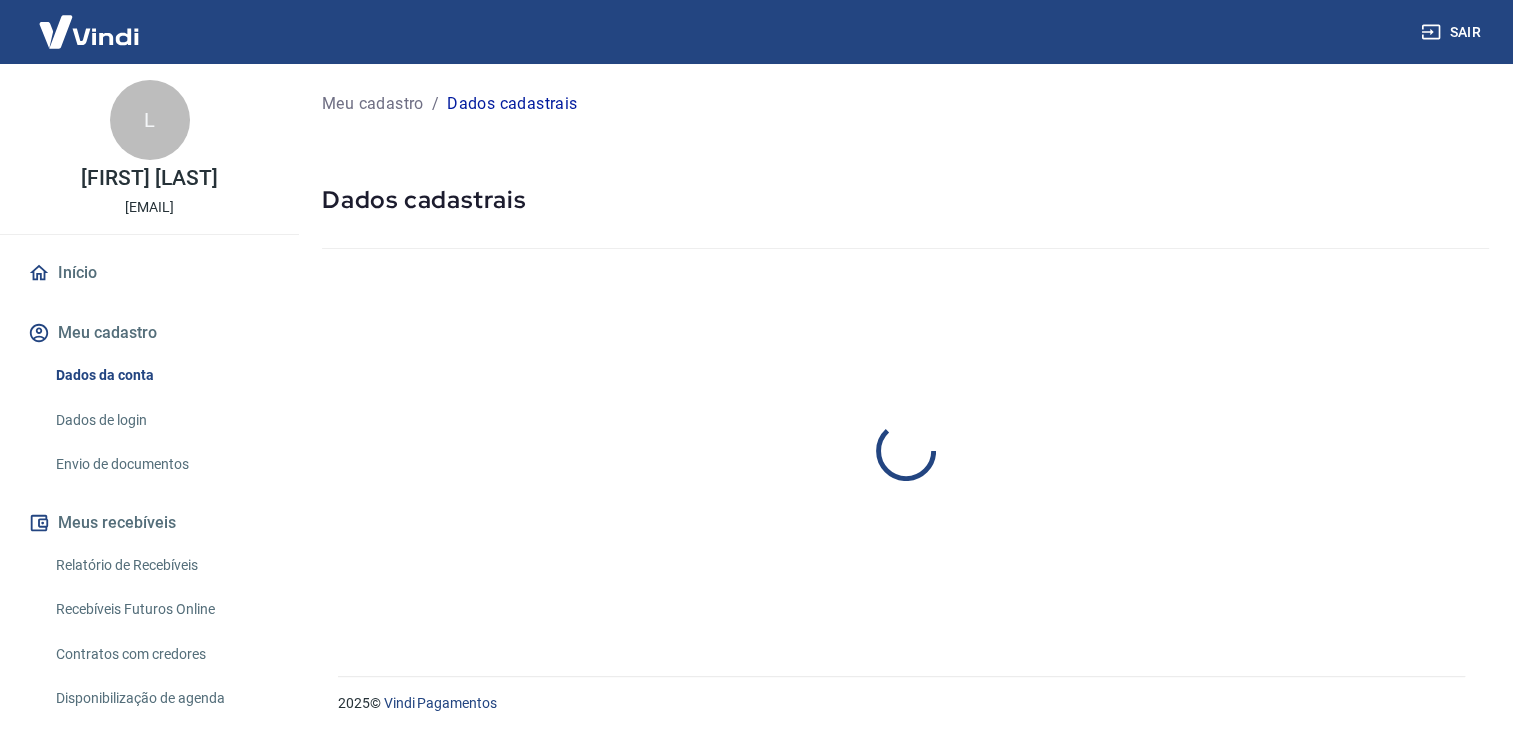 select on "SP" 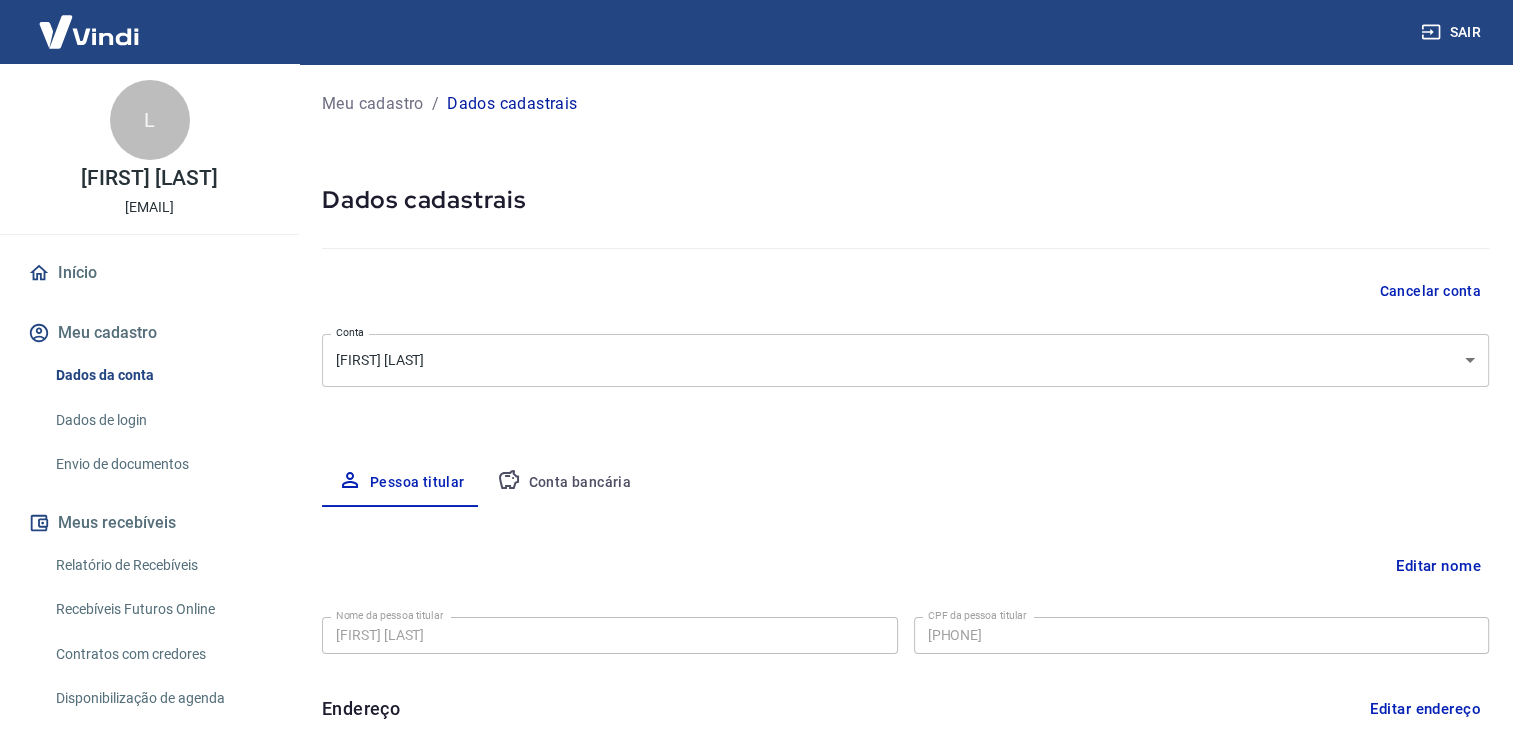 type on "[PHONE]" 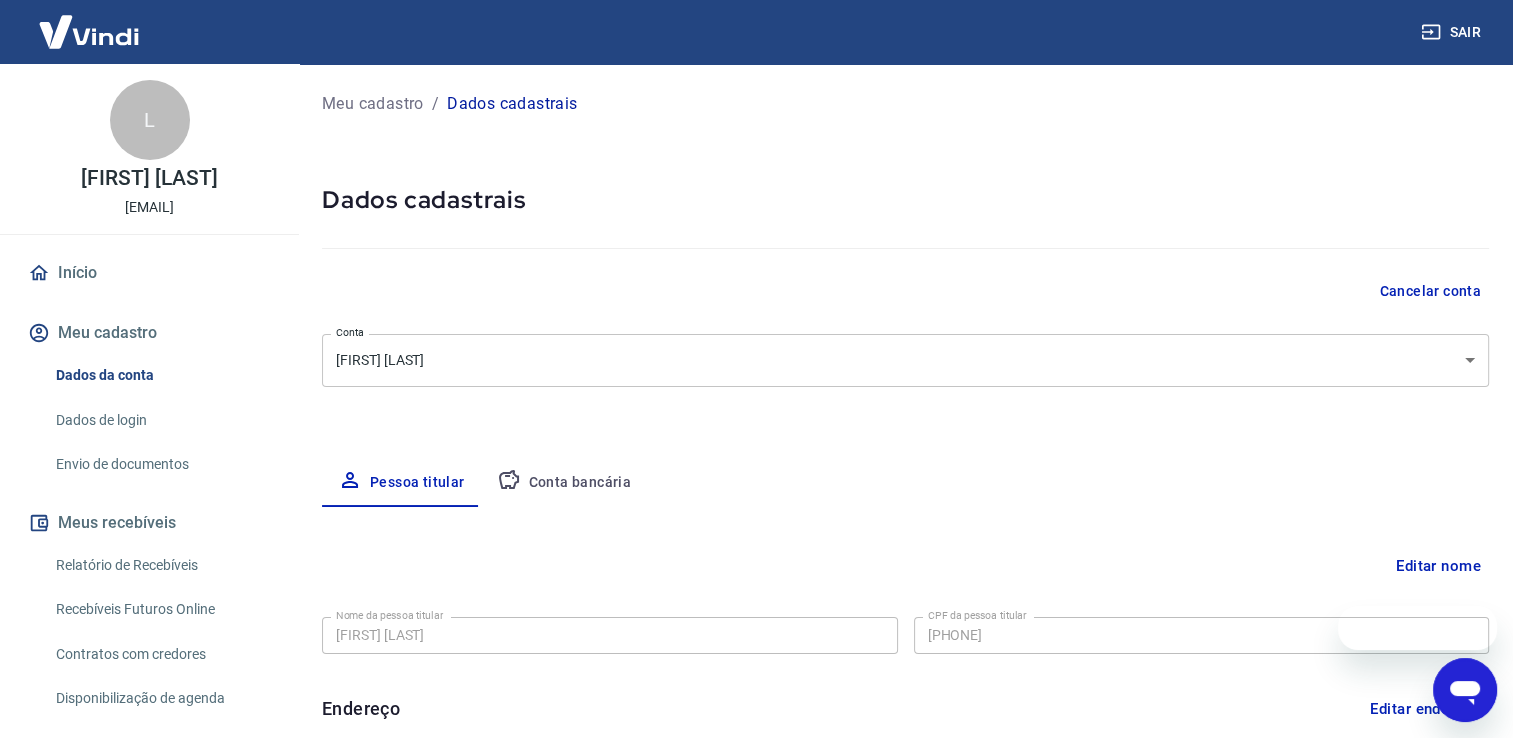 scroll, scrollTop: 0, scrollLeft: 0, axis: both 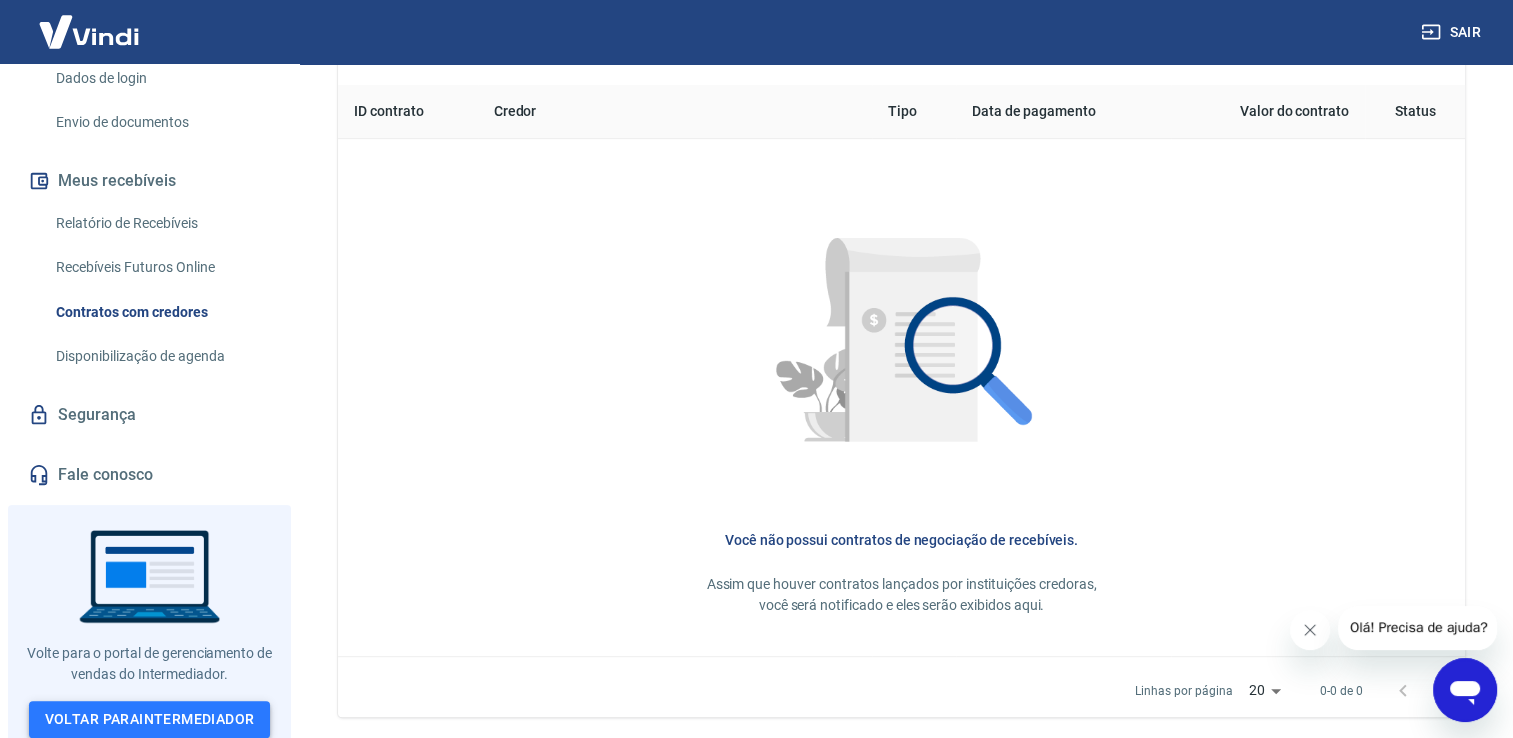 click on "Voltar para  Intermediador" at bounding box center (150, 719) 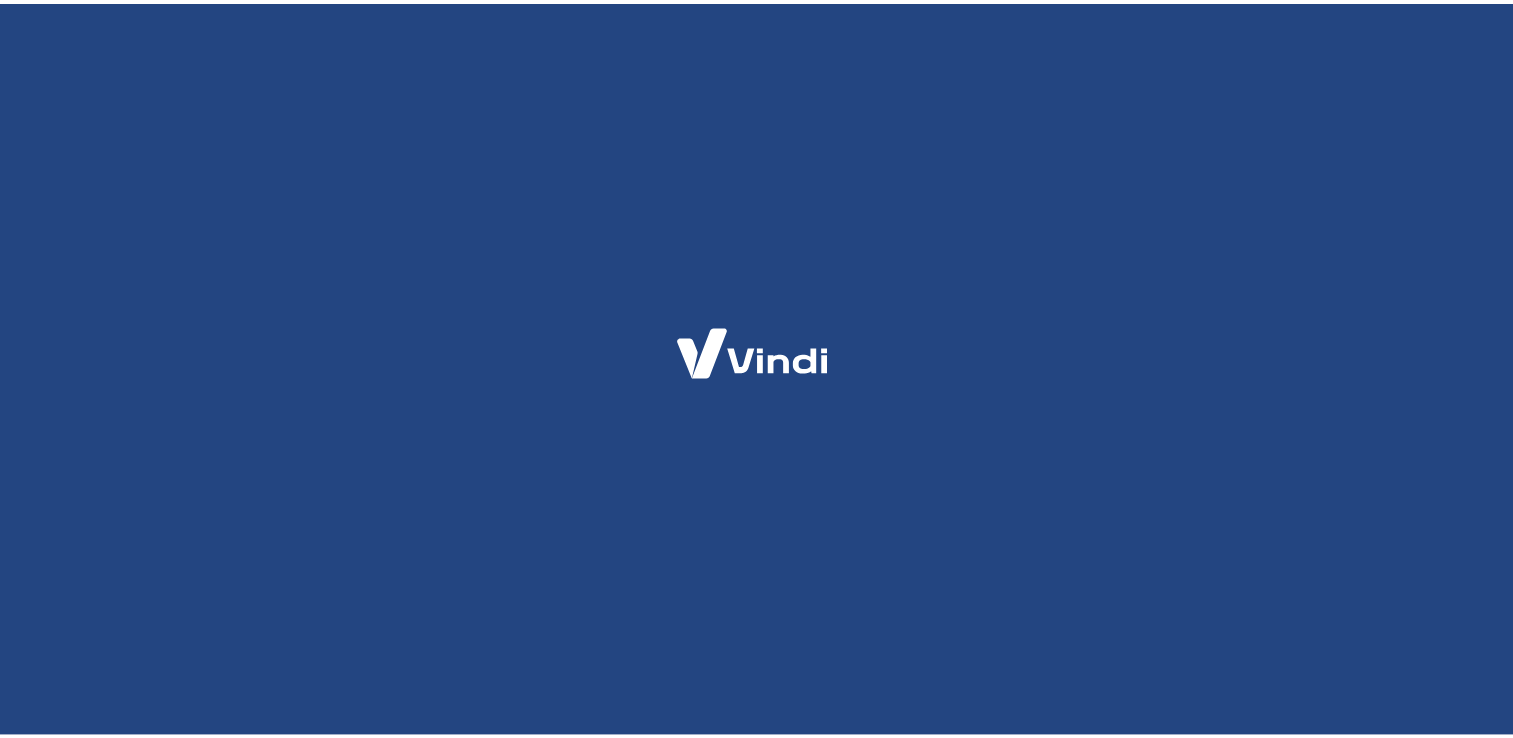 scroll, scrollTop: 0, scrollLeft: 0, axis: both 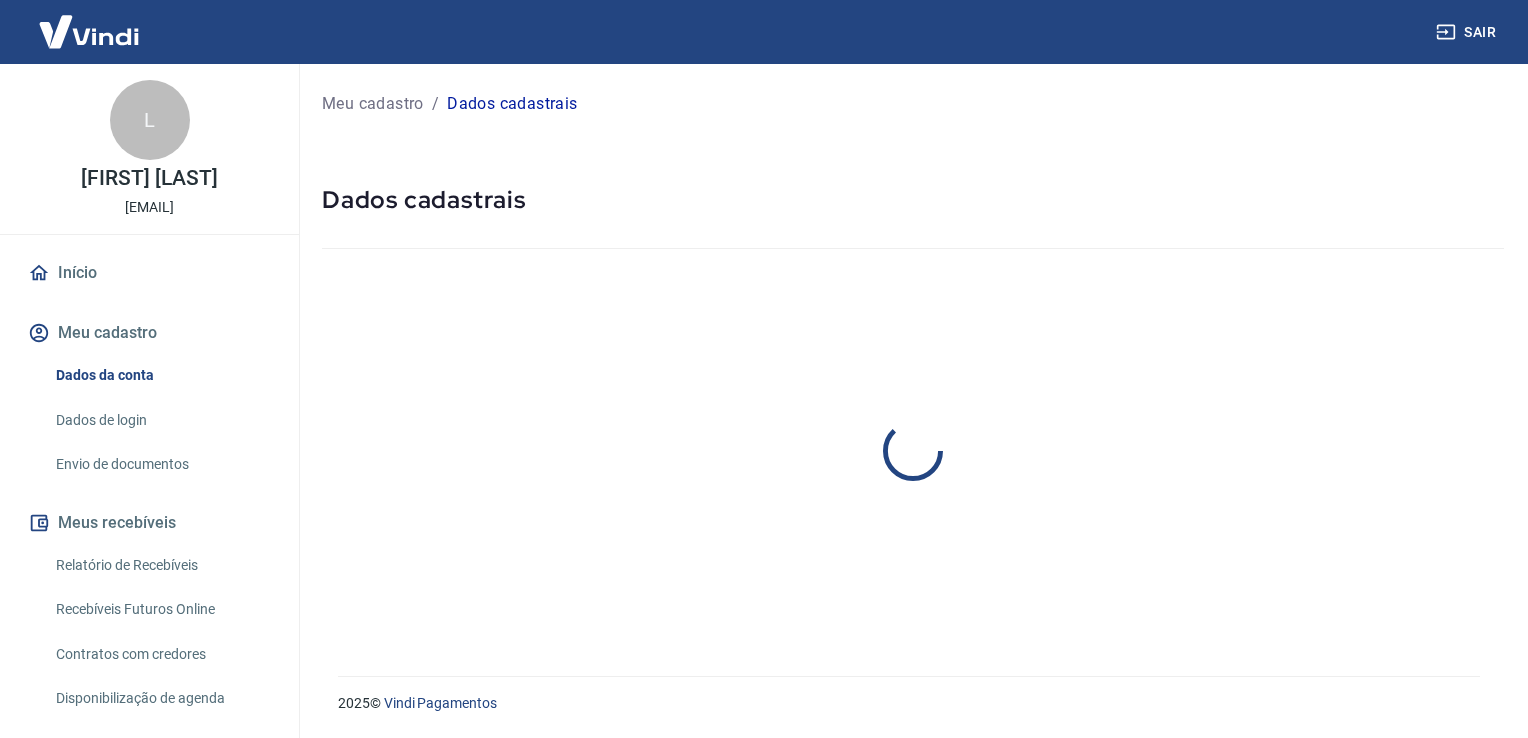 select on "SP" 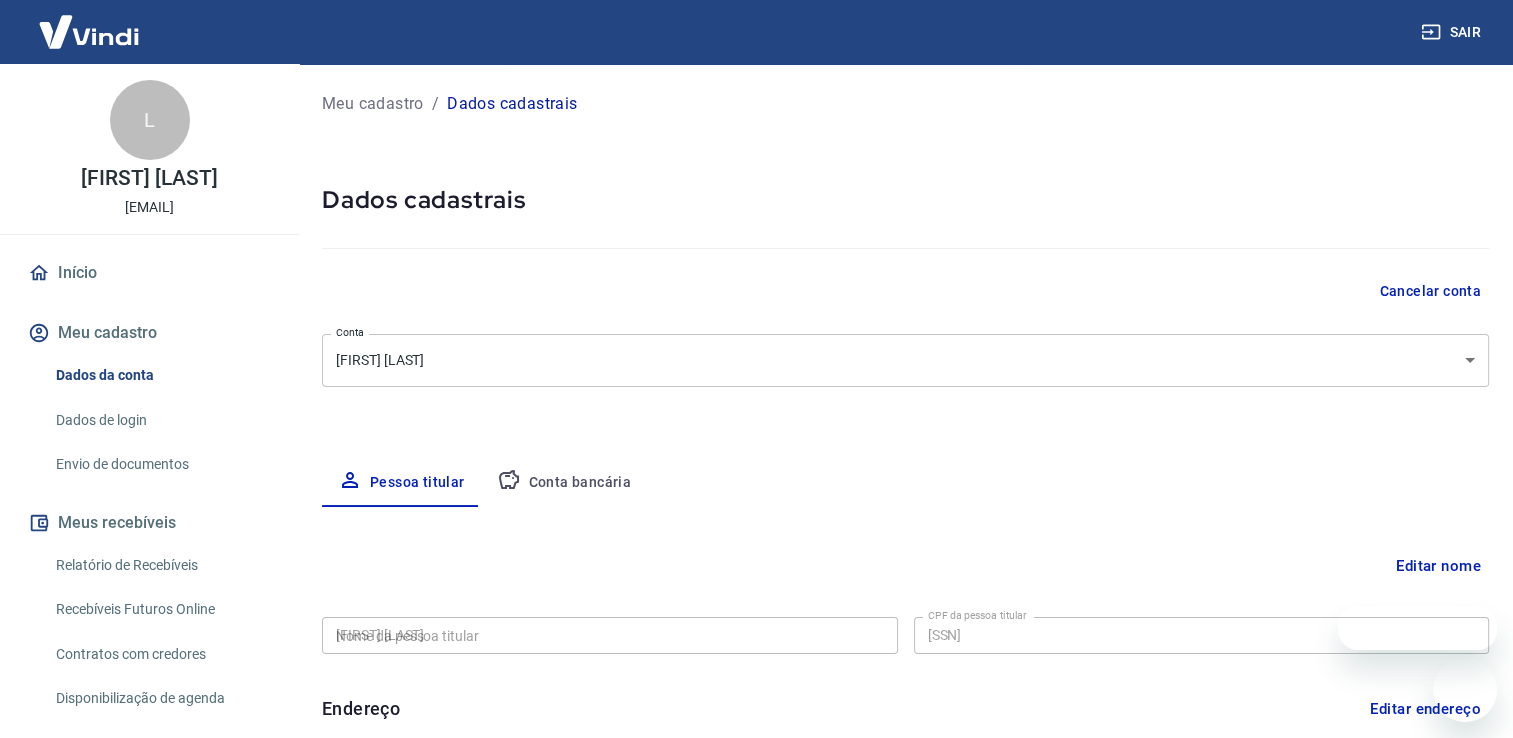 type on "[PHONE]" 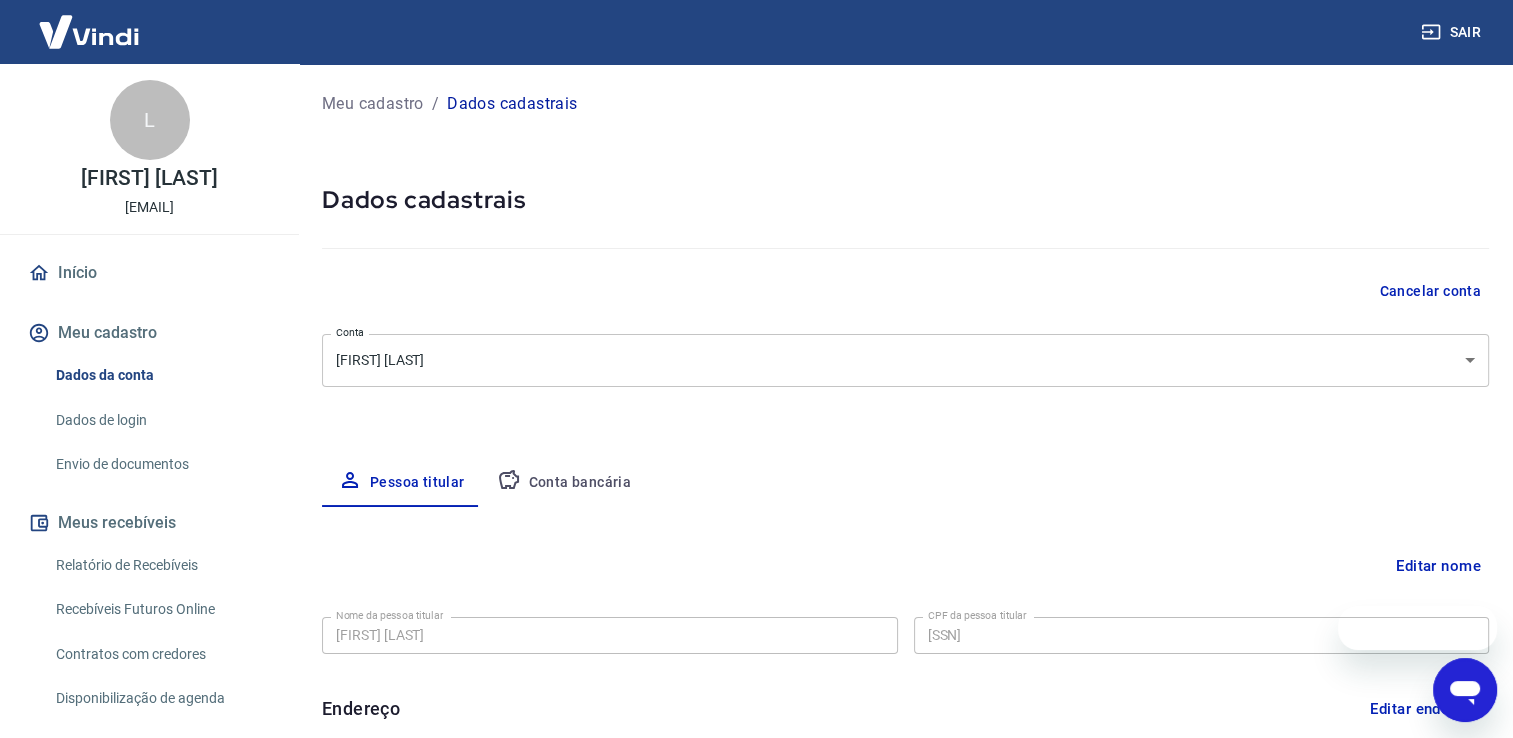 scroll, scrollTop: 0, scrollLeft: 0, axis: both 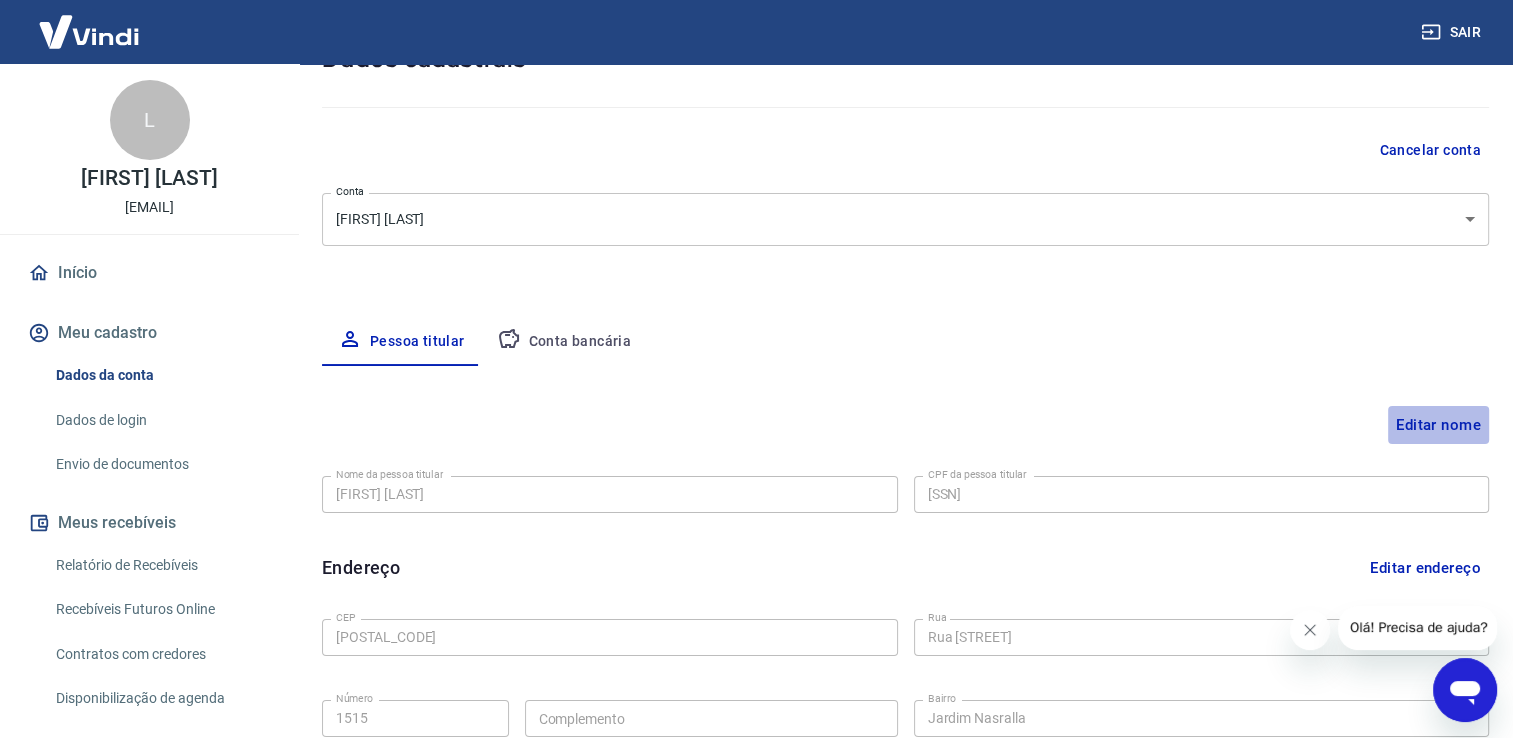 click on "Editar nome" at bounding box center (1438, 425) 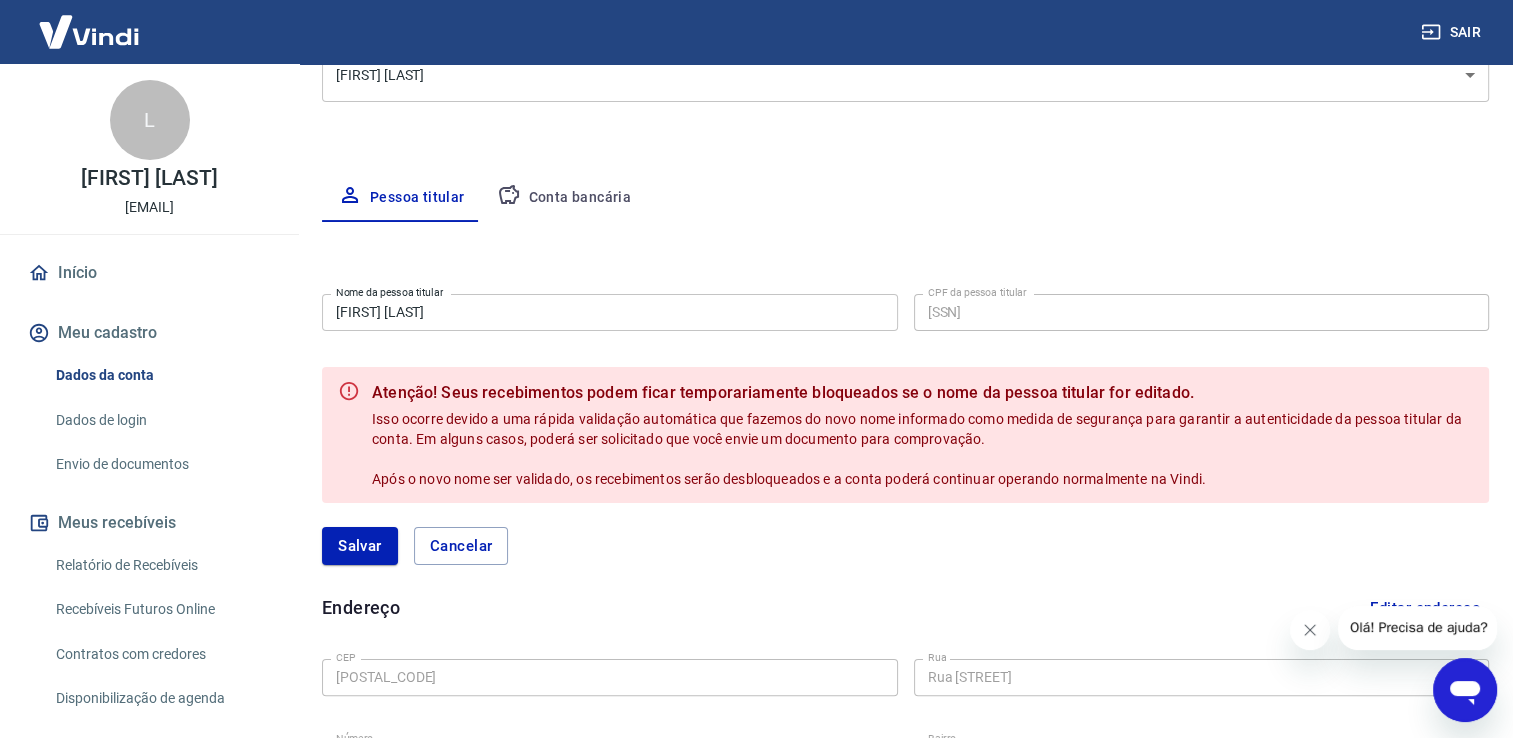scroll, scrollTop: 241, scrollLeft: 0, axis: vertical 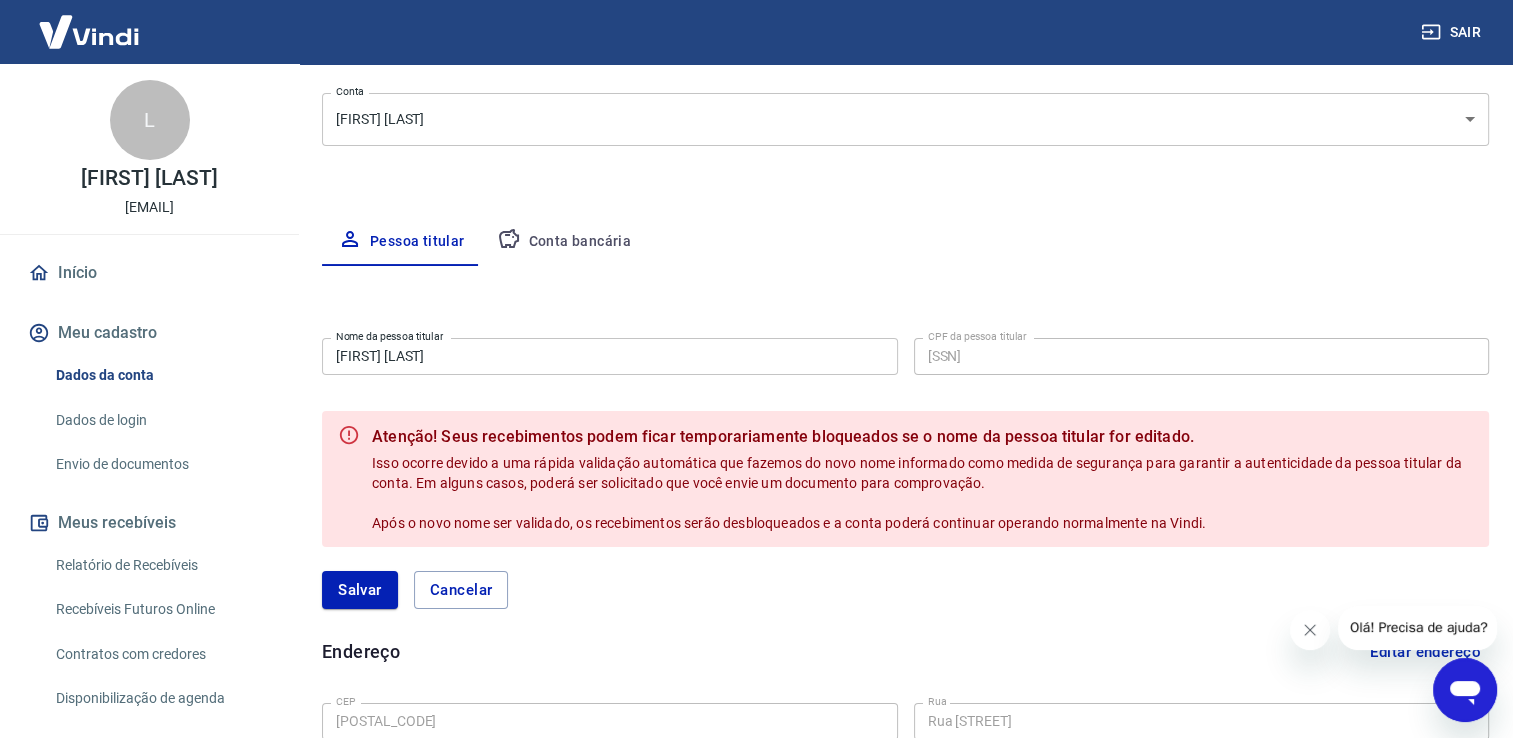 drag, startPoint x: 642, startPoint y: 339, endPoint x: 627, endPoint y: 354, distance: 21.213203 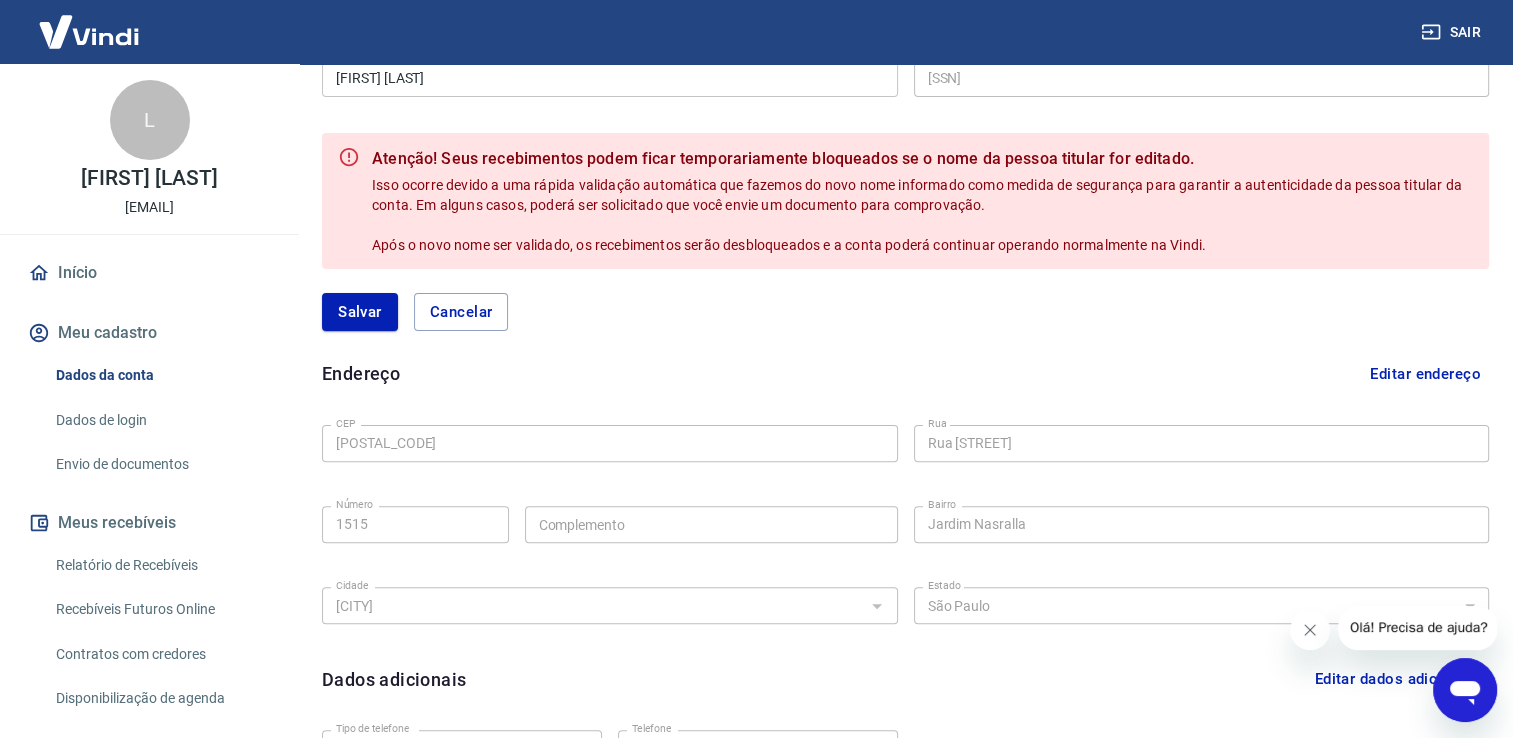 scroll, scrollTop: 641, scrollLeft: 0, axis: vertical 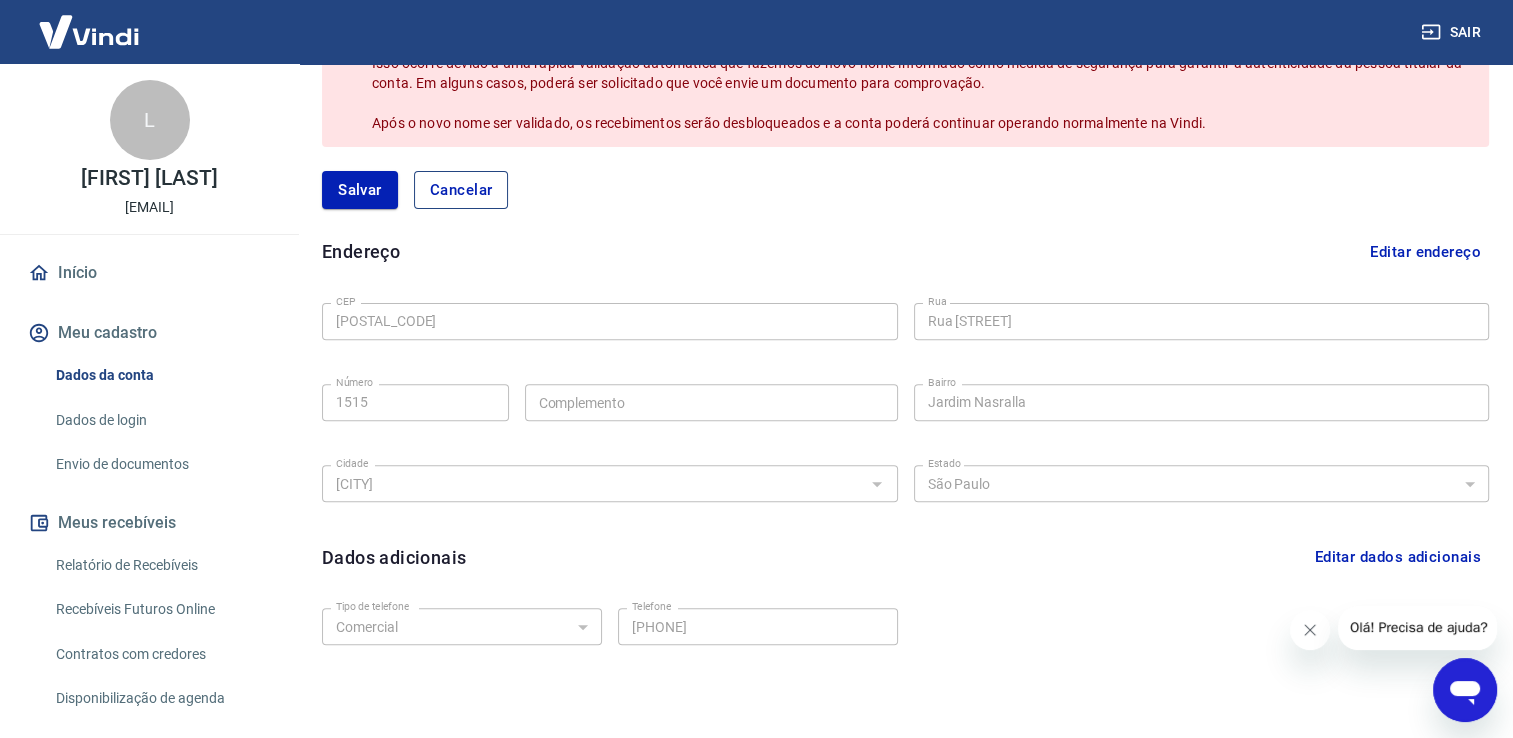 click on "Cancelar" at bounding box center (461, 190) 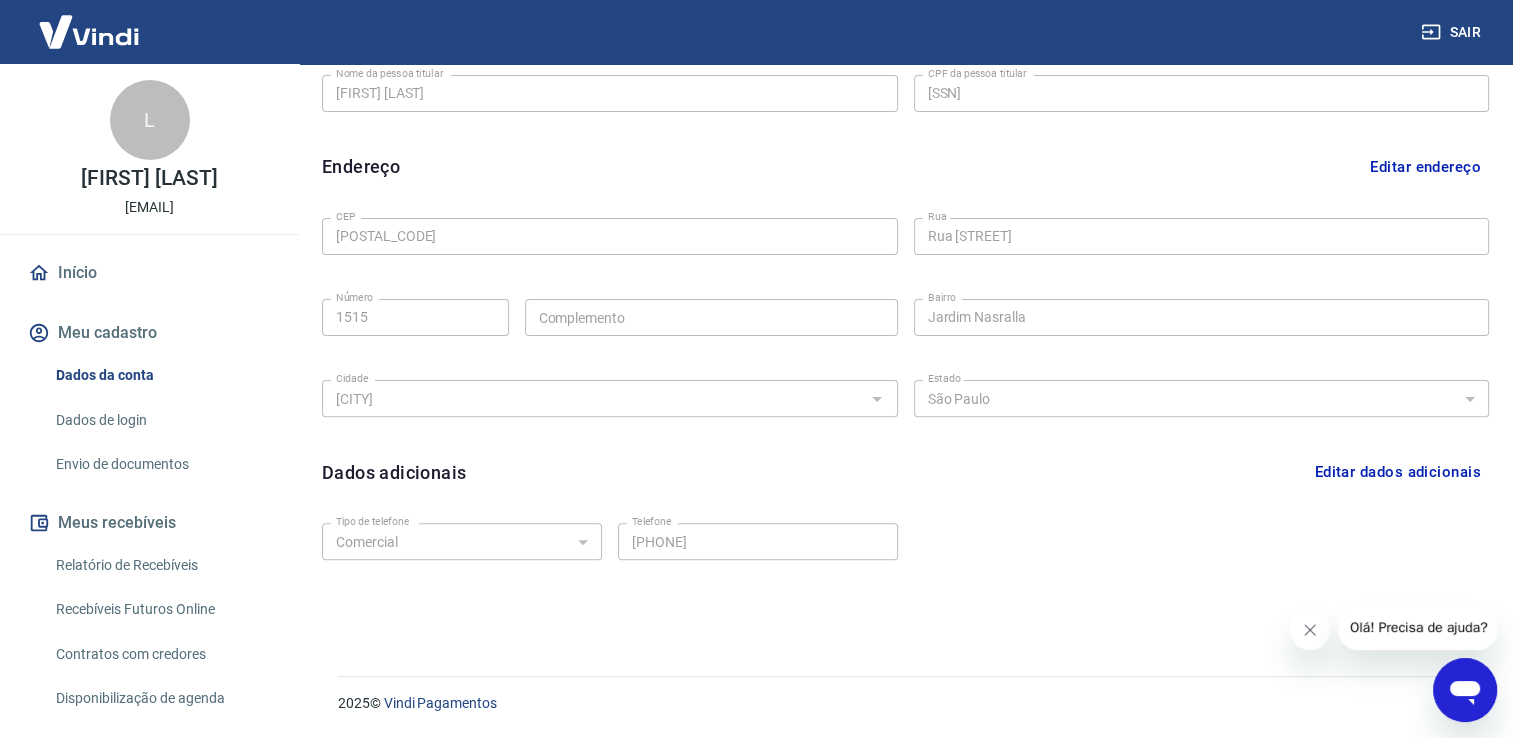 scroll, scrollTop: 541, scrollLeft: 0, axis: vertical 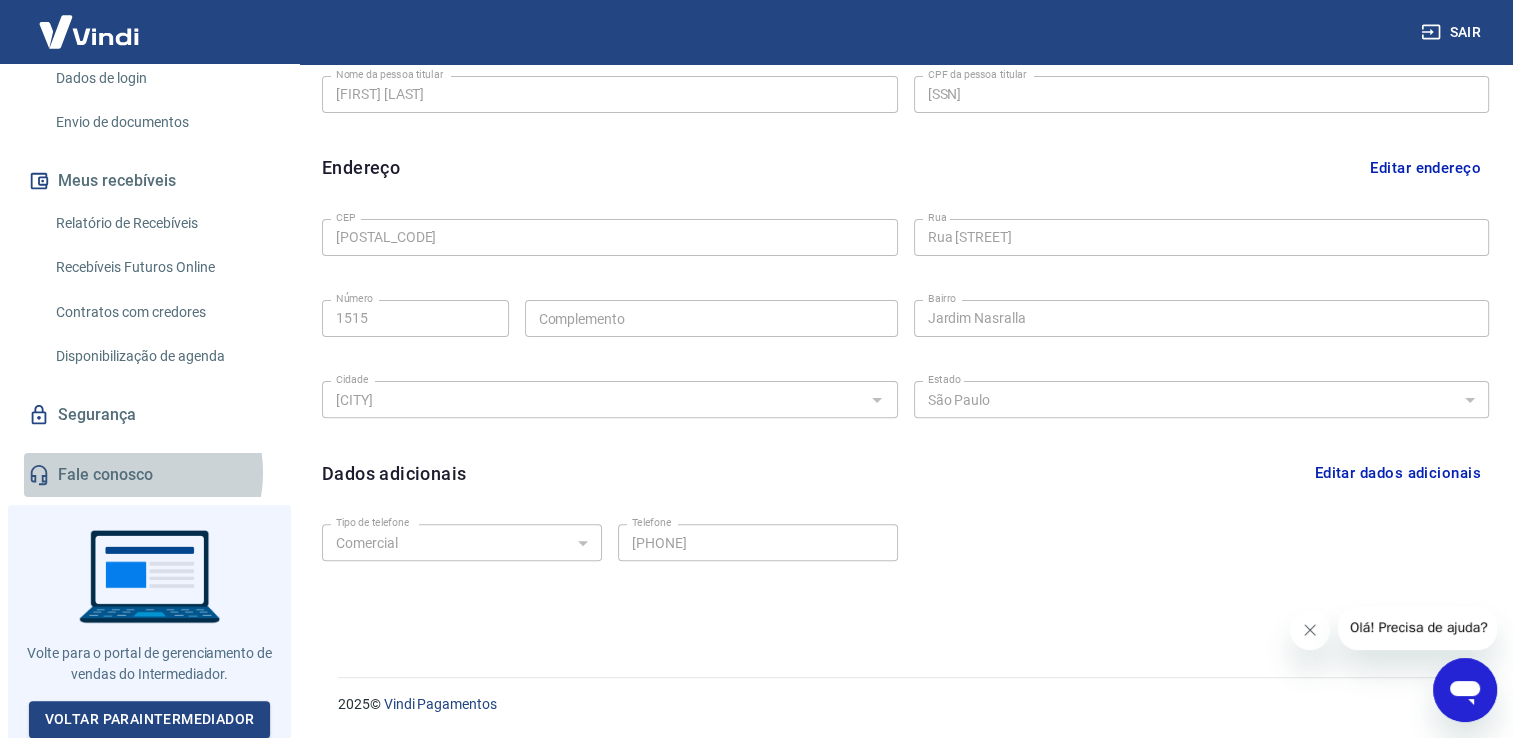 click on "Fale conosco" at bounding box center (149, 475) 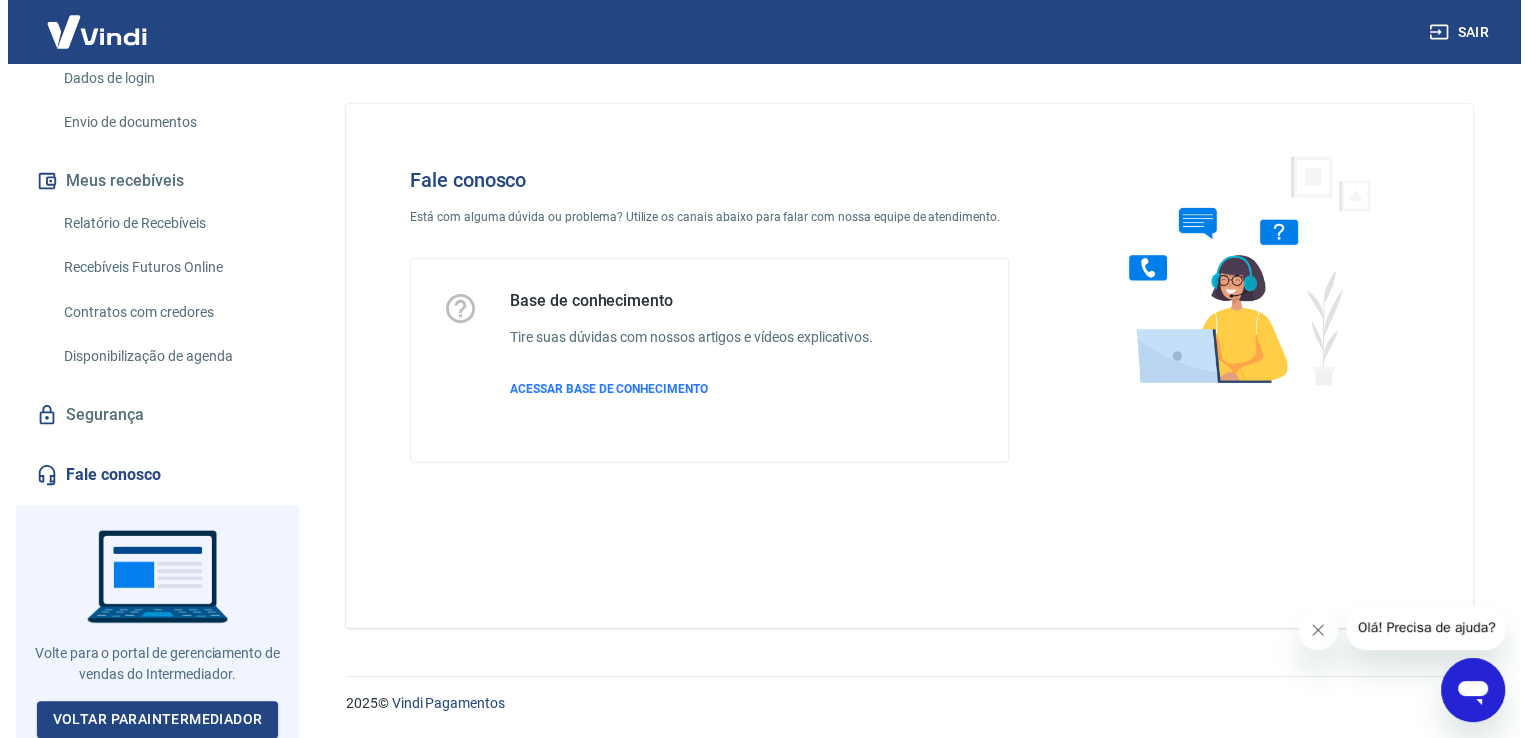scroll, scrollTop: 0, scrollLeft: 0, axis: both 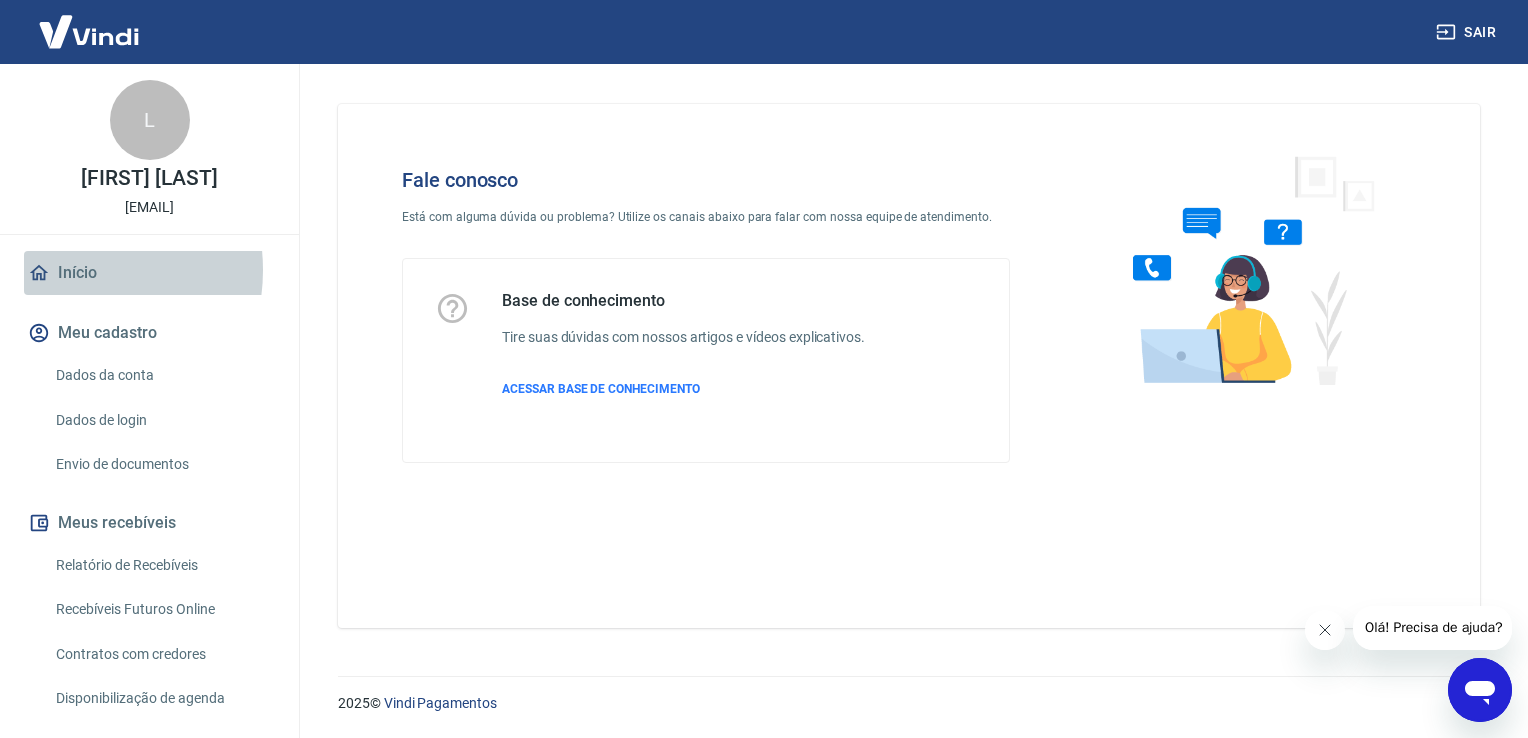 click on "Início" at bounding box center [149, 273] 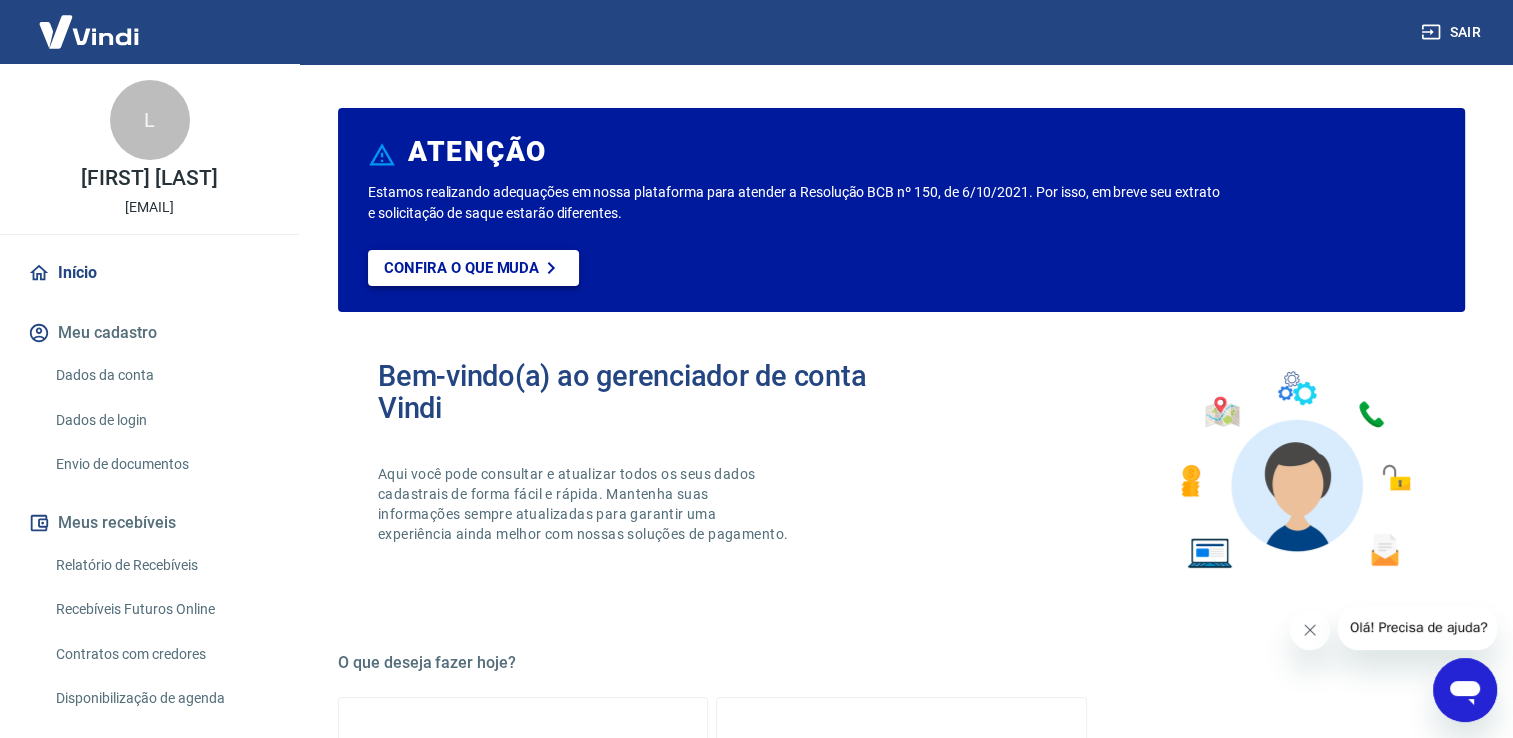 click on "Confira o que muda" at bounding box center [461, 268] 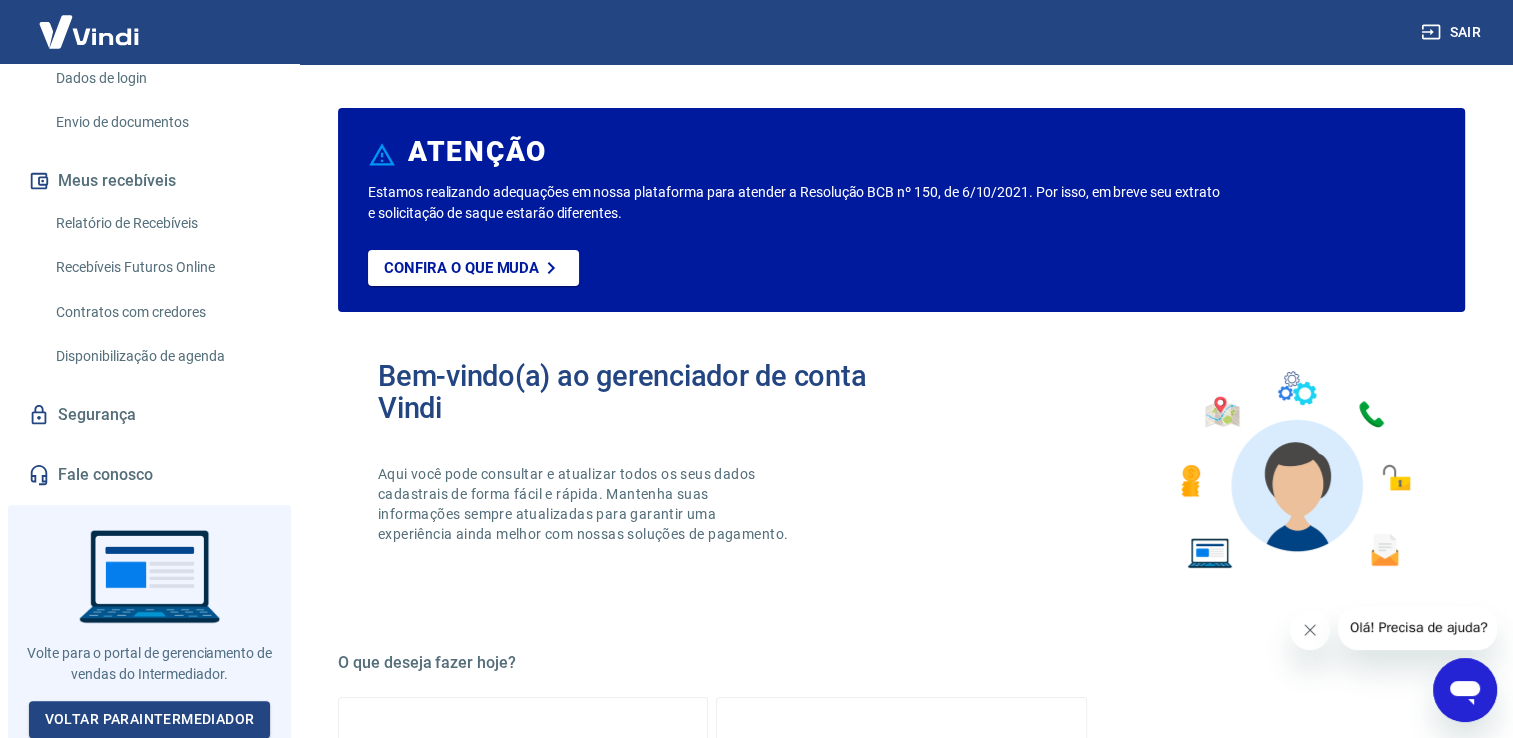 scroll, scrollTop: 0, scrollLeft: 0, axis: both 